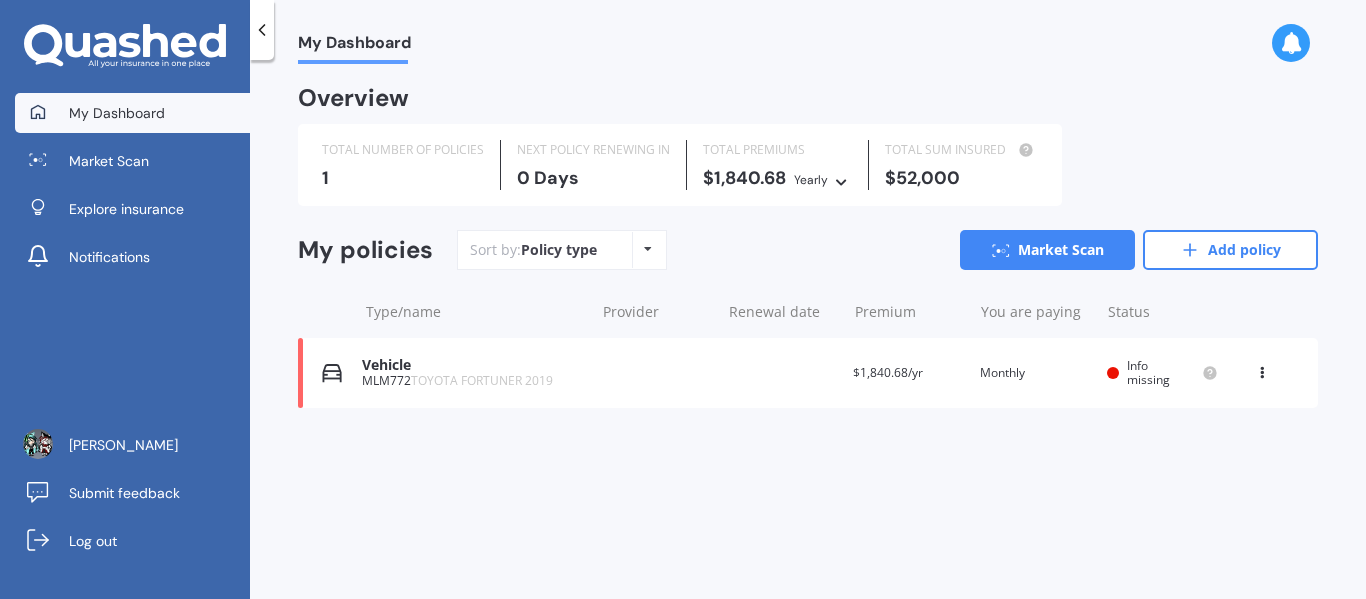 scroll, scrollTop: 0, scrollLeft: 0, axis: both 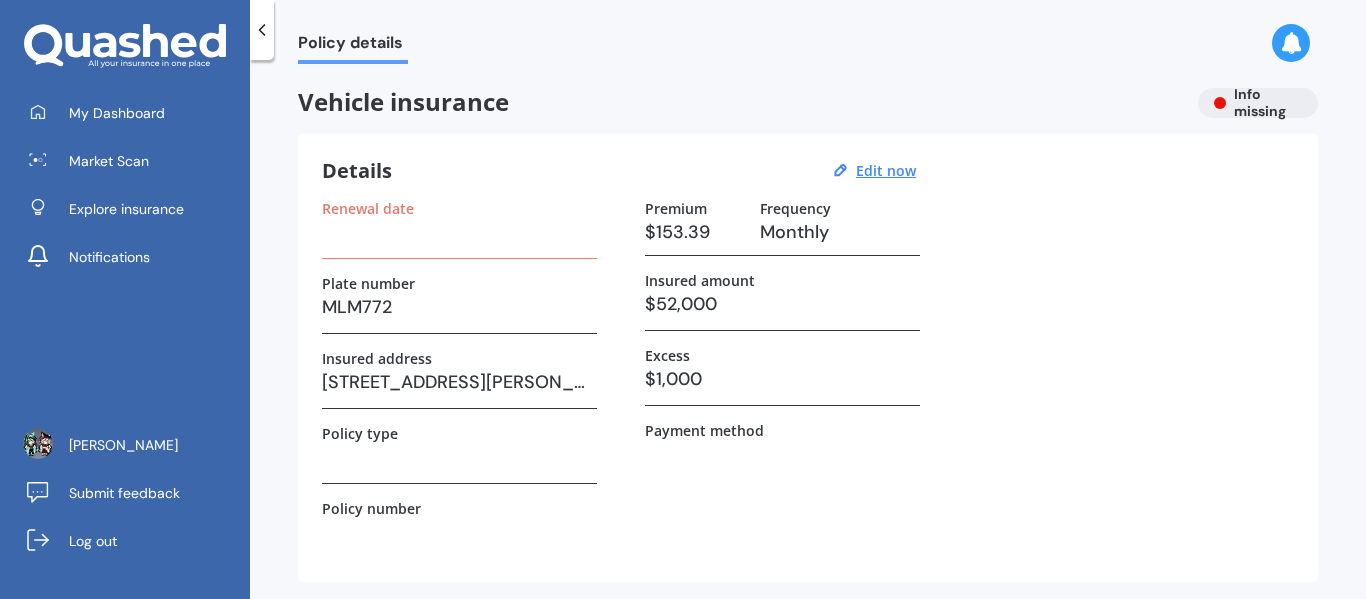 click at bounding box center (459, 232) 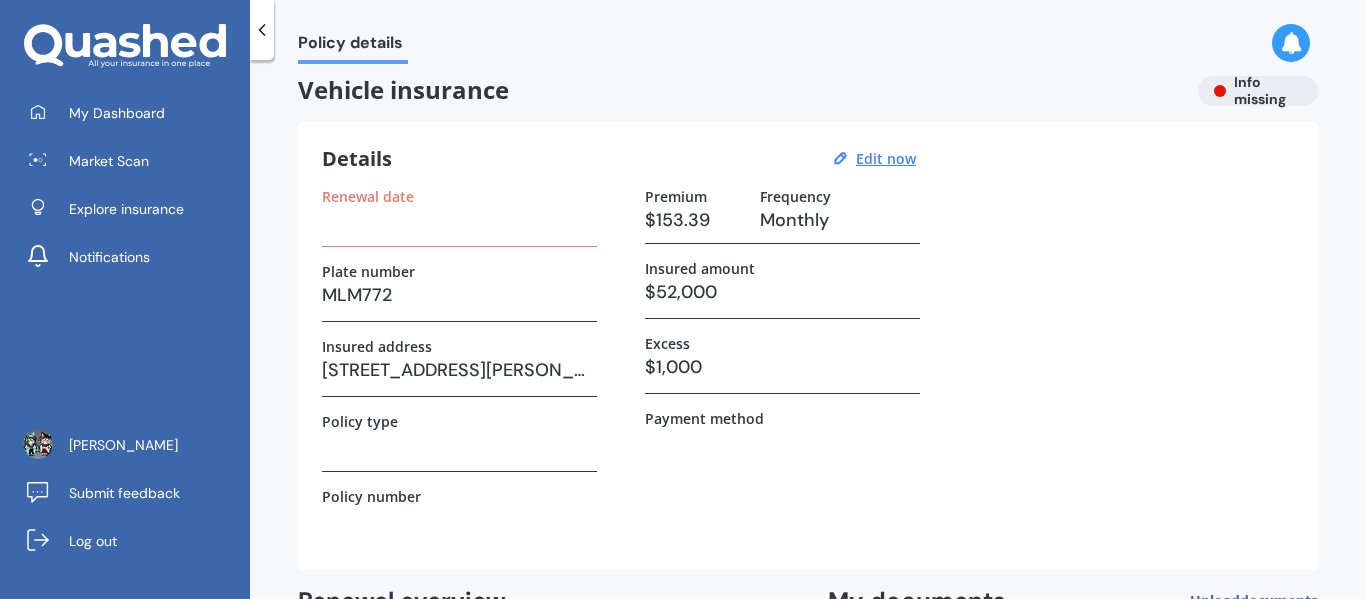 scroll, scrollTop: 0, scrollLeft: 0, axis: both 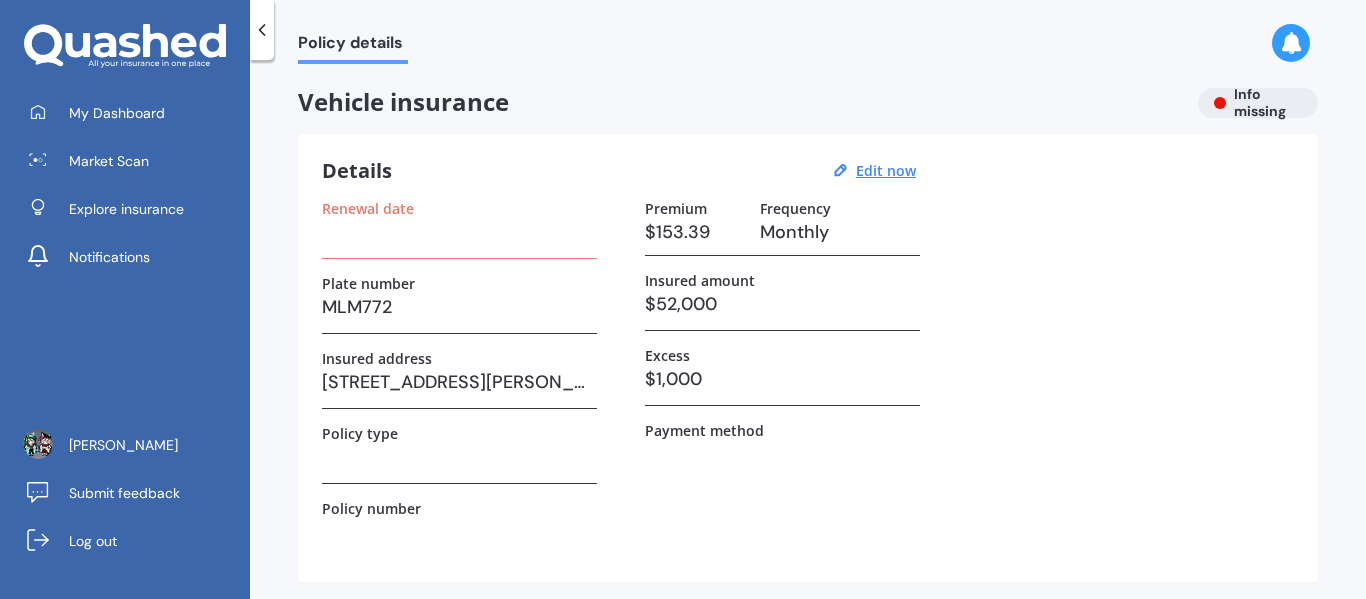 click on "Renewal date" at bounding box center (368, 208) 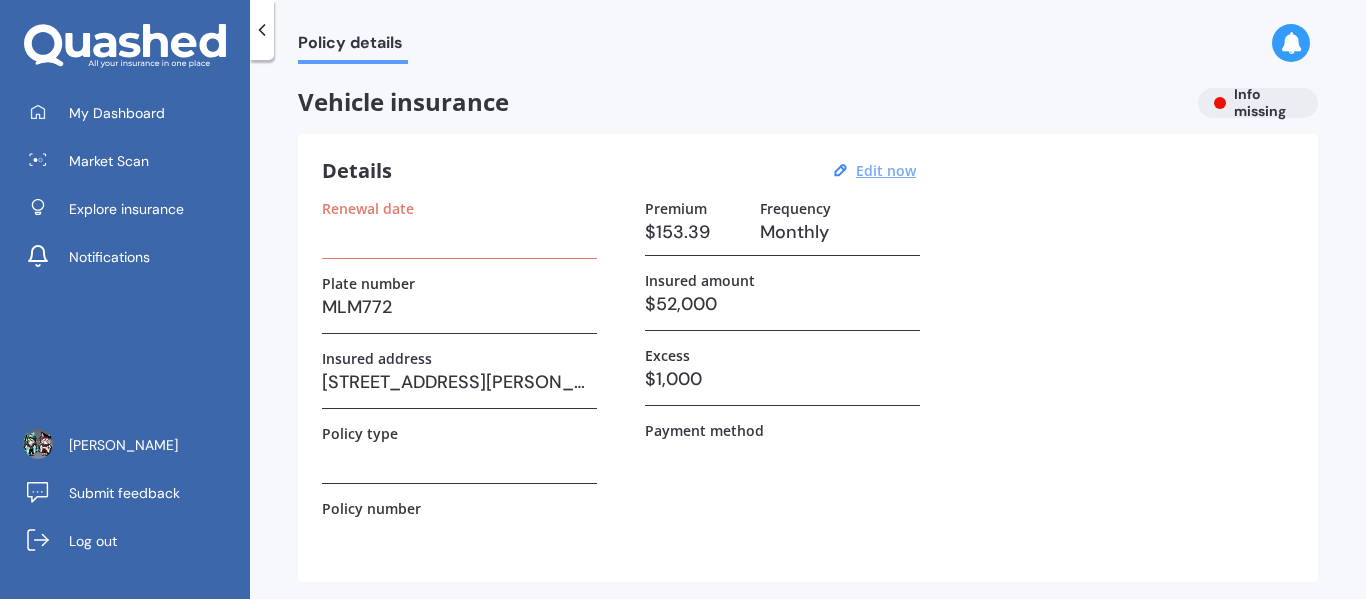 click on "Edit now" at bounding box center (886, 170) 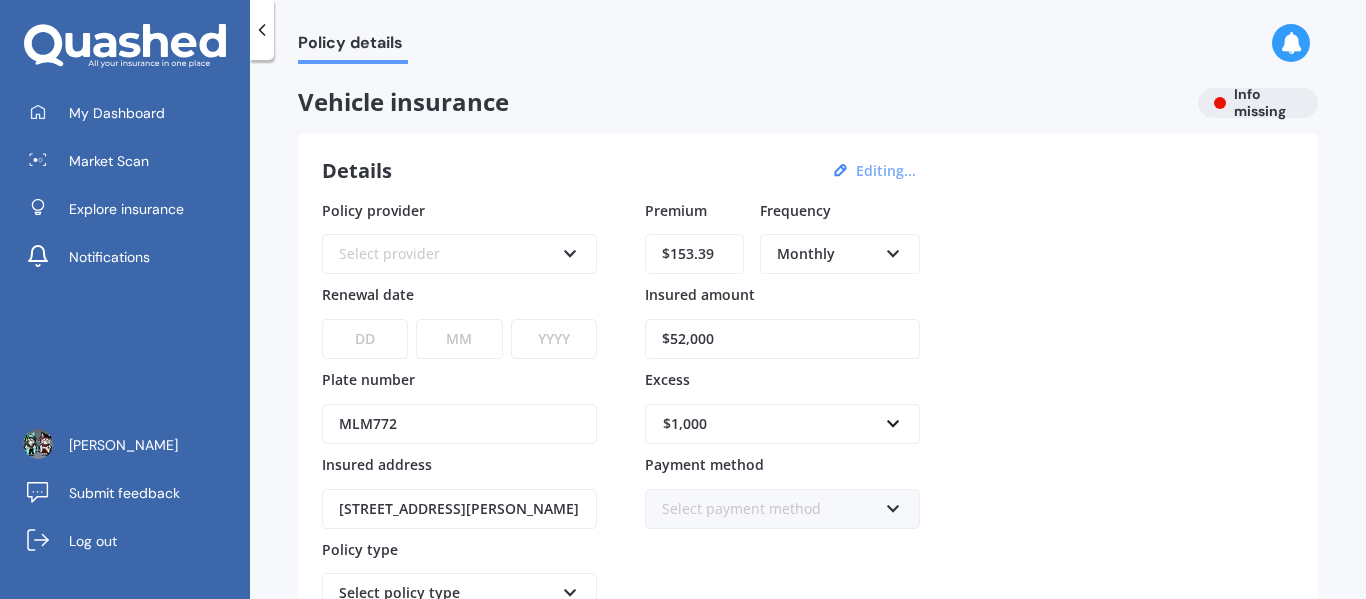 click at bounding box center (570, 250) 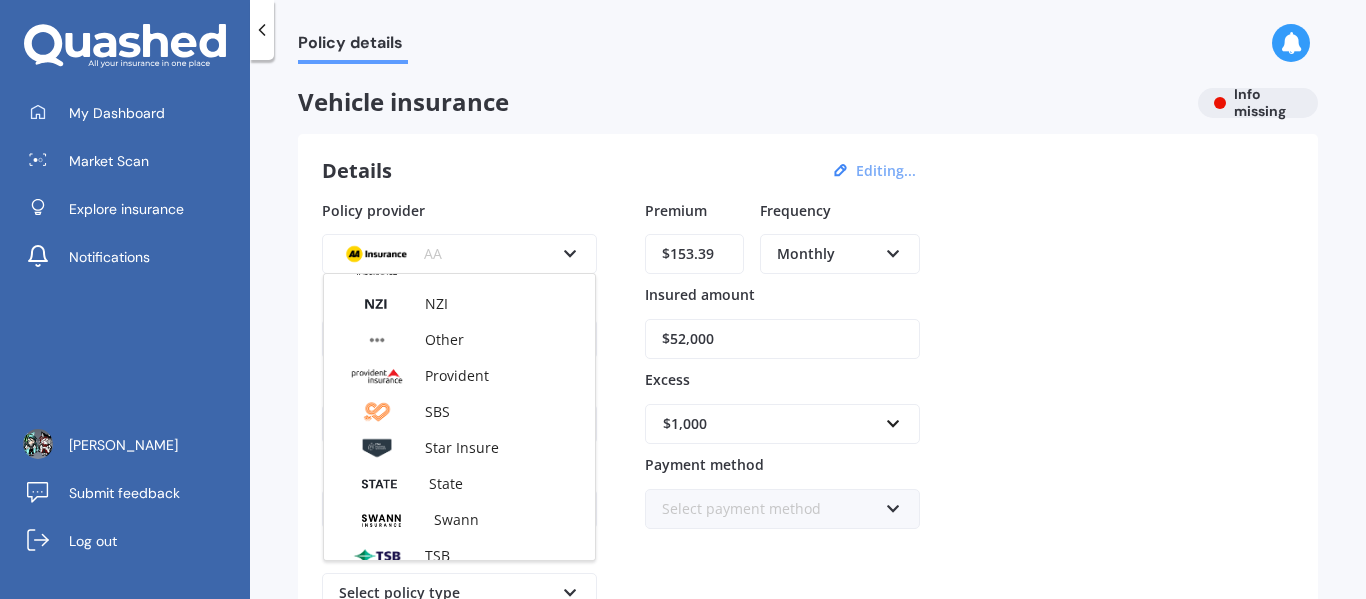 scroll, scrollTop: 700, scrollLeft: 0, axis: vertical 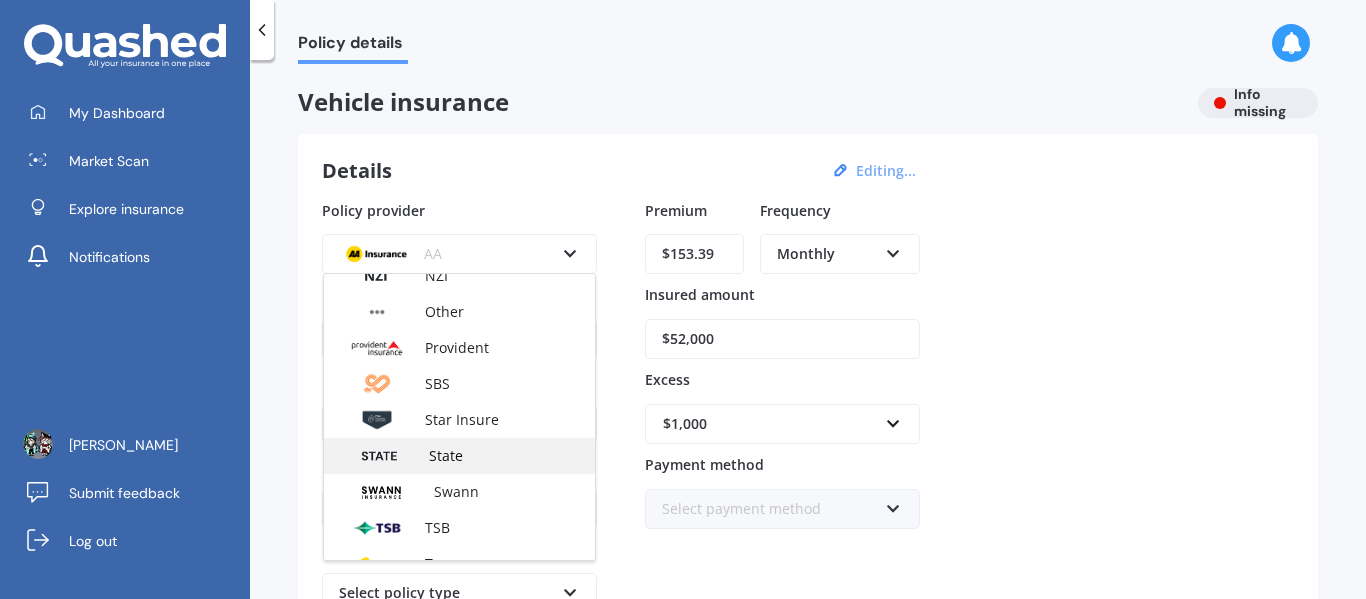 click on "State" at bounding box center (446, 455) 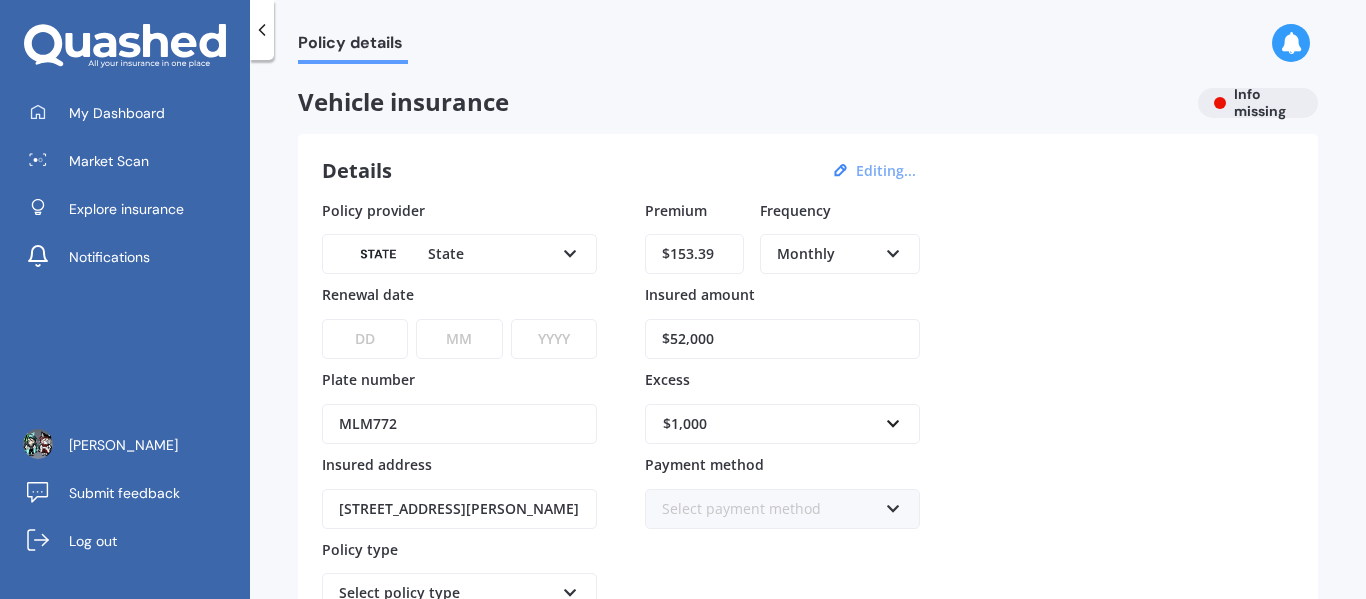 click on "DD 01 02 03 04 05 06 07 08 09 10 11 12 13 14 15 16 17 18 19 20 21 22 23 24 25 26 27 28 29 30 31" at bounding box center (365, 339) 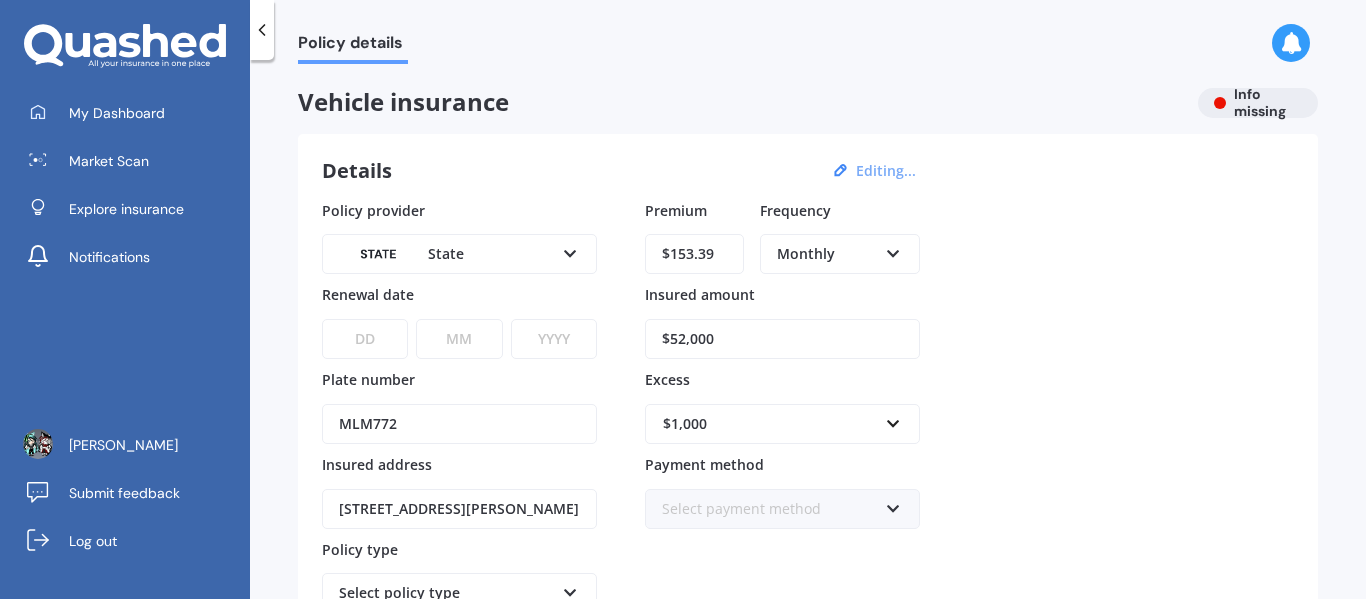 select on "14" 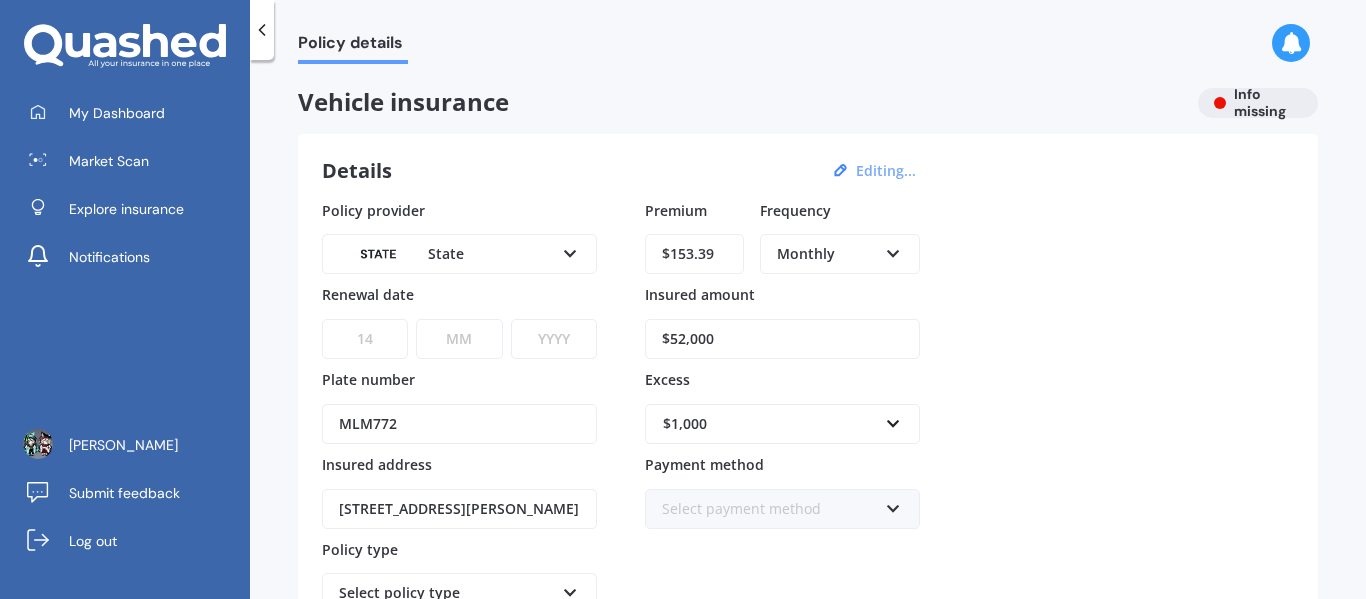 click on "DD 01 02 03 04 05 06 07 08 09 10 11 12 13 14 15 16 17 18 19 20 21 22 23 24 25 26 27 28 29 30 31" at bounding box center [365, 339] 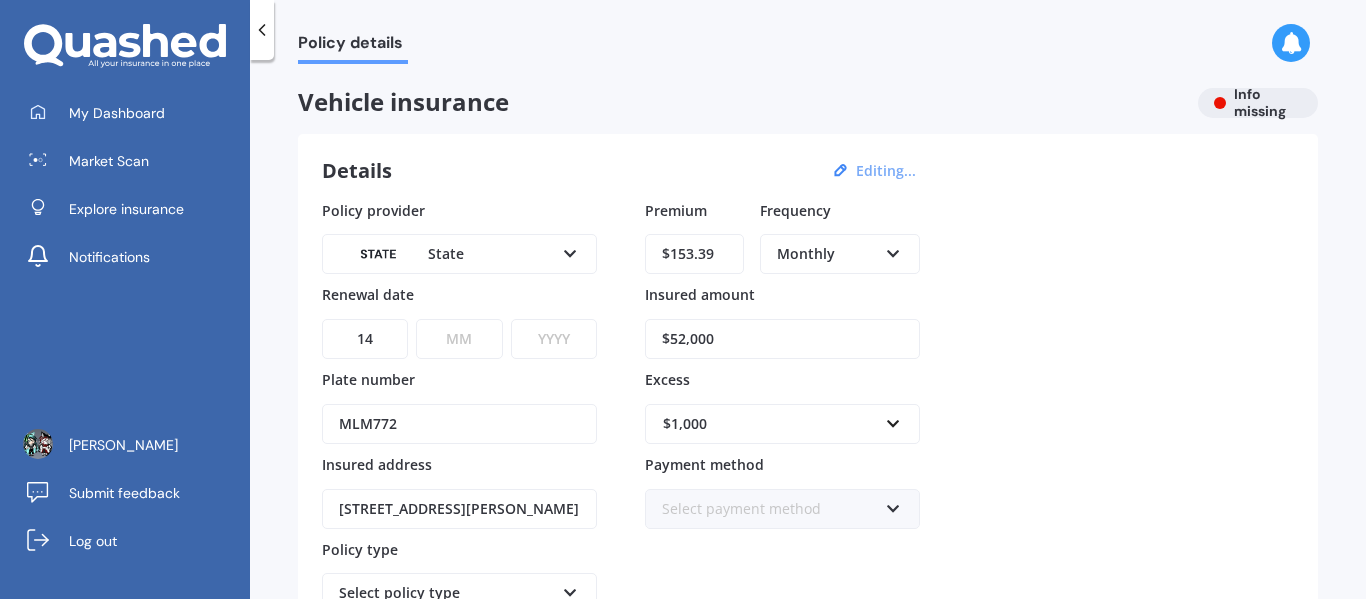 click on "MM 01 02 03 04 05 06 07 08 09 10 11 12" at bounding box center (459, 339) 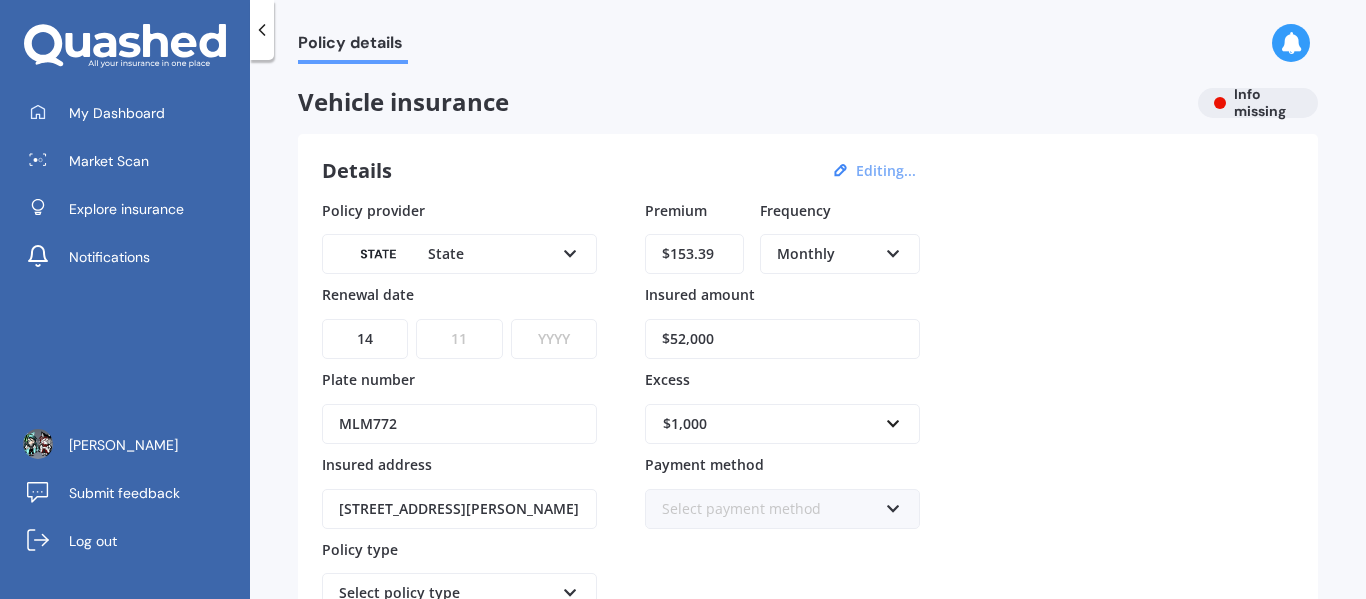 click on "MM 01 02 03 04 05 06 07 08 09 10 11 12" at bounding box center [459, 339] 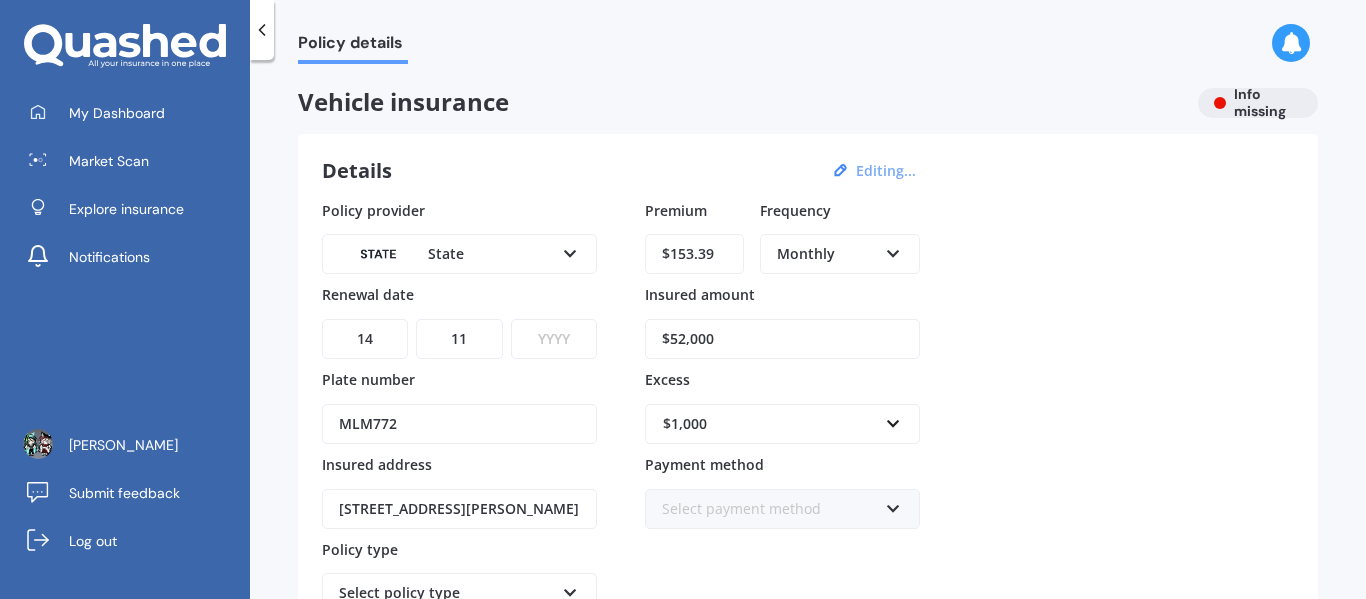 click on "YYYY 2027 2026 2025 2024 2023 2022 2021 2020 2019 2018 2017 2016 2015 2014 2013 2012 2011 2010 2009 2008 2007 2006 2005 2004 2003 2002 2001 2000 1999 1998 1997 1996 1995 1994 1993 1992 1991 1990 1989 1988 1987 1986 1985 1984 1983 1982 1981 1980 1979 1978 1977 1976 1975 1974 1973 1972 1971 1970 1969 1968 1967 1966 1965 1964 1963 1962 1961 1960 1959 1958 1957 1956 1955 1954 1953 1952 1951 1950 1949 1948 1947 1946 1945 1944 1943 1942 1941 1940 1939 1938 1937 1936 1935 1934 1933 1932 1931 1930 1929 1928" at bounding box center [554, 339] 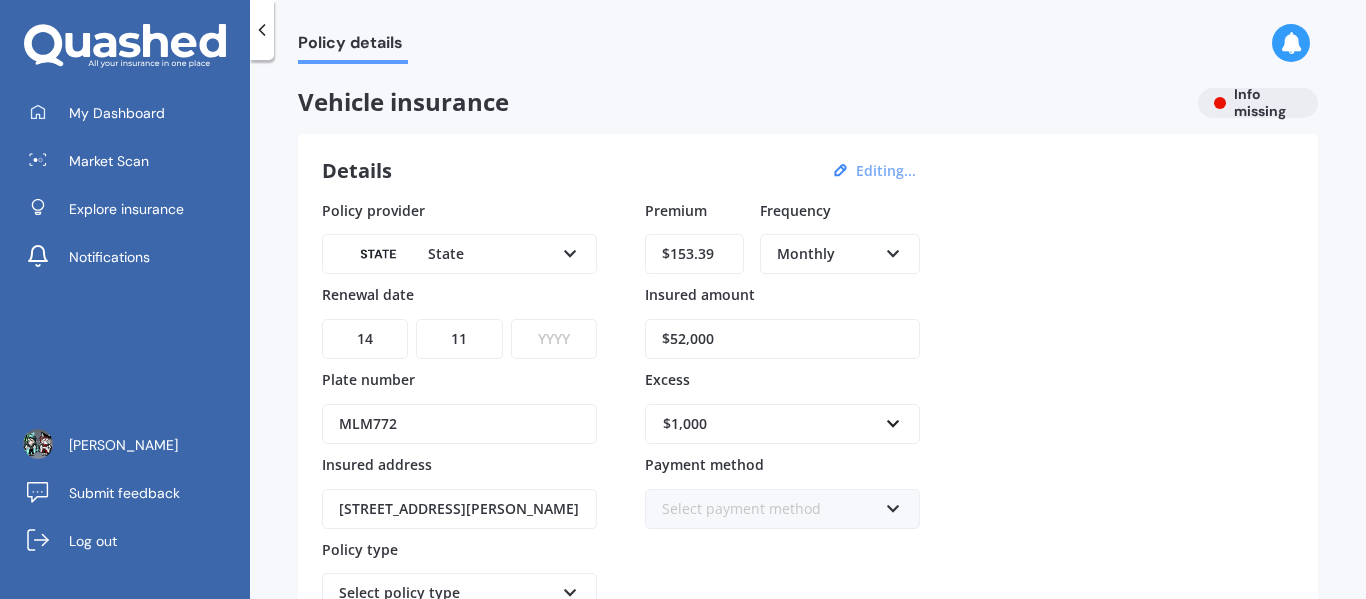 select on "2025" 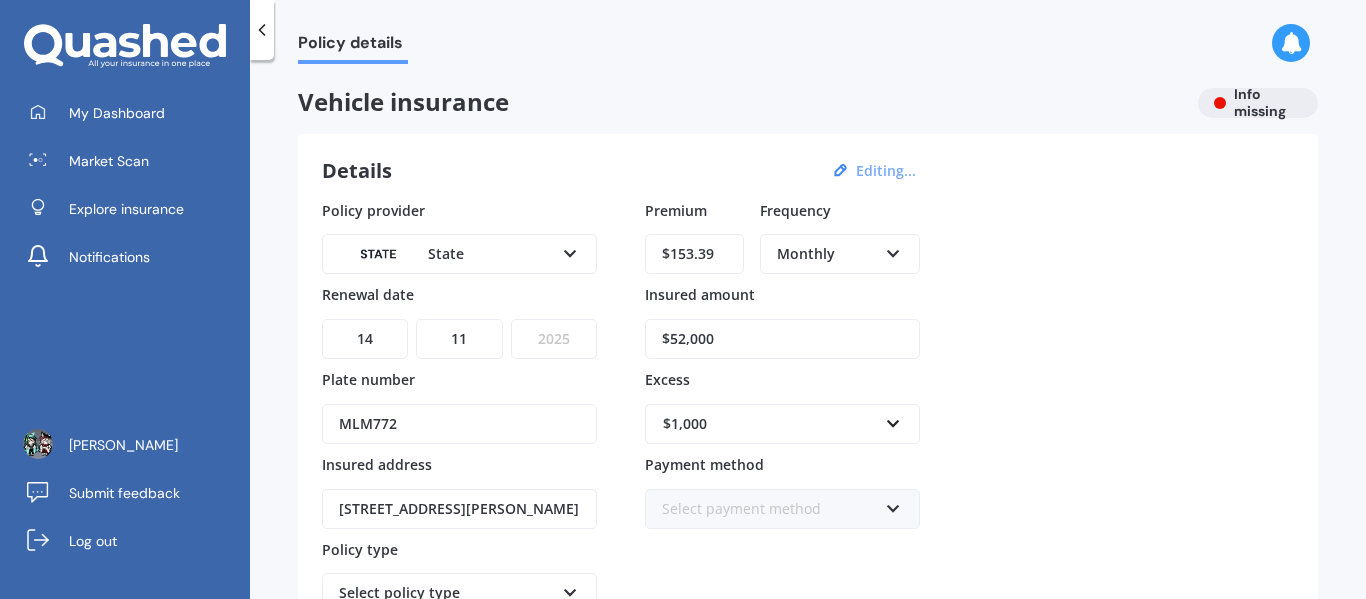 click on "YYYY 2027 2026 2025 2024 2023 2022 2021 2020 2019 2018 2017 2016 2015 2014 2013 2012 2011 2010 2009 2008 2007 2006 2005 2004 2003 2002 2001 2000 1999 1998 1997 1996 1995 1994 1993 1992 1991 1990 1989 1988 1987 1986 1985 1984 1983 1982 1981 1980 1979 1978 1977 1976 1975 1974 1973 1972 1971 1970 1969 1968 1967 1966 1965 1964 1963 1962 1961 1960 1959 1958 1957 1956 1955 1954 1953 1952 1951 1950 1949 1948 1947 1946 1945 1944 1943 1942 1941 1940 1939 1938 1937 1936 1935 1934 1933 1932 1931 1930 1929 1928" at bounding box center (554, 339) 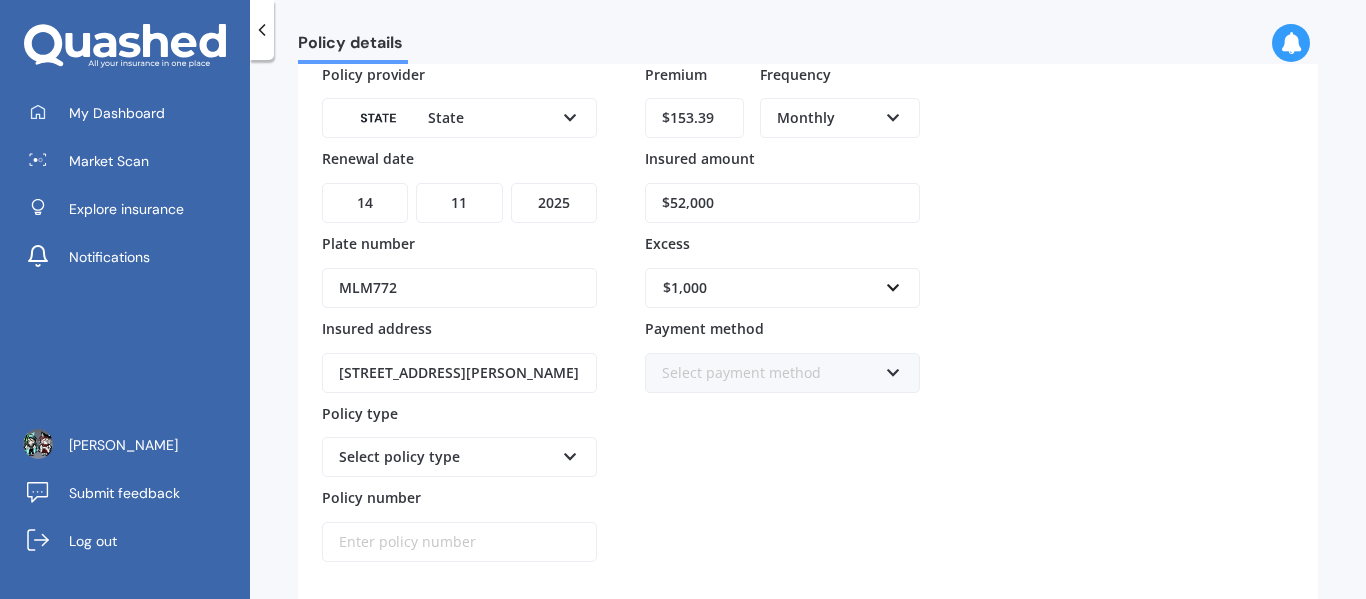 scroll, scrollTop: 200, scrollLeft: 0, axis: vertical 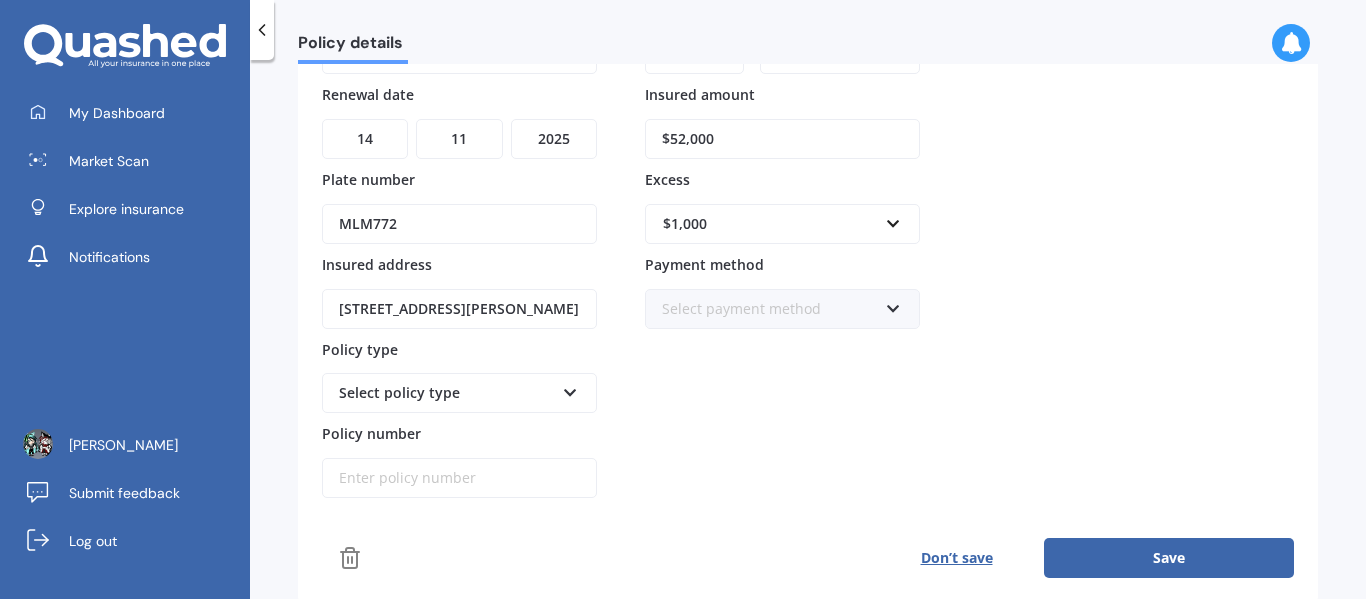 click at bounding box center (893, 305) 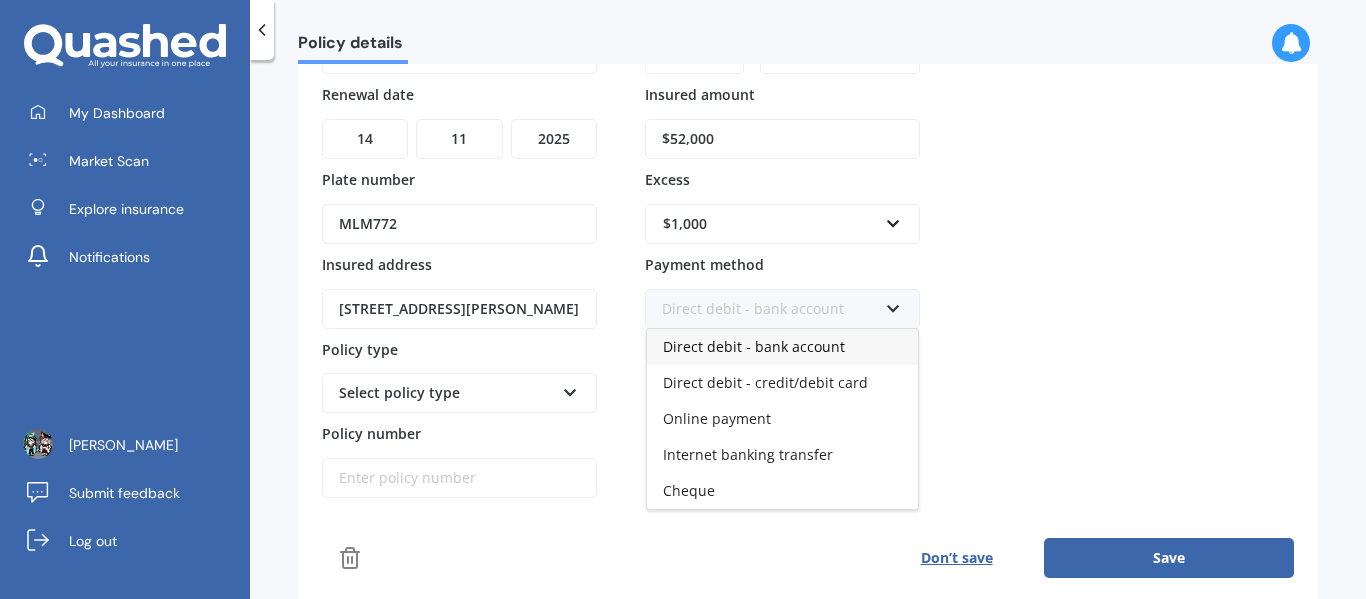 click on "Direct debit - bank account" at bounding box center [754, 346] 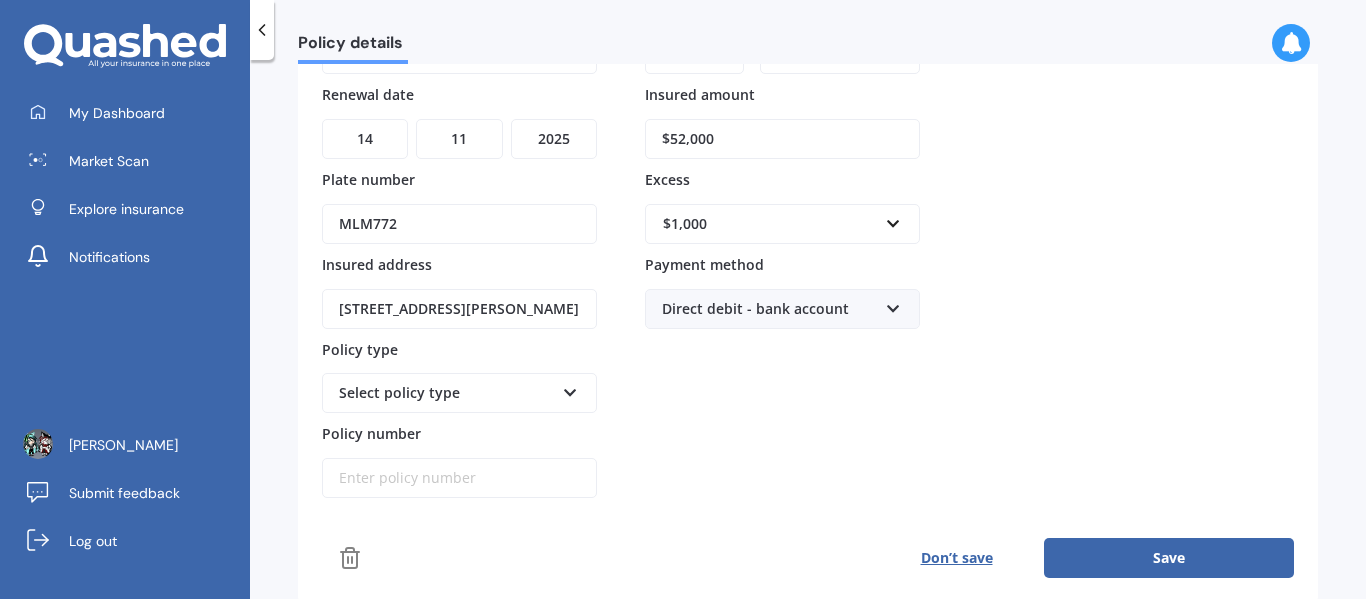 click at bounding box center (570, 389) 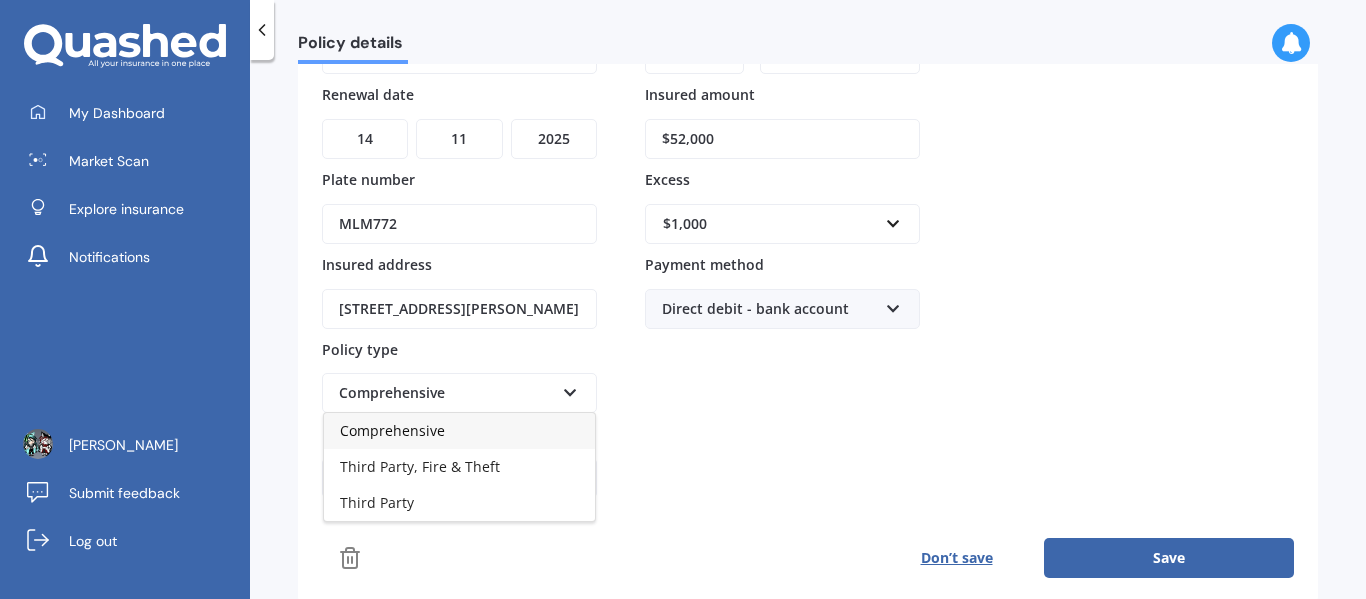 click on "Comprehensive" at bounding box center (459, 431) 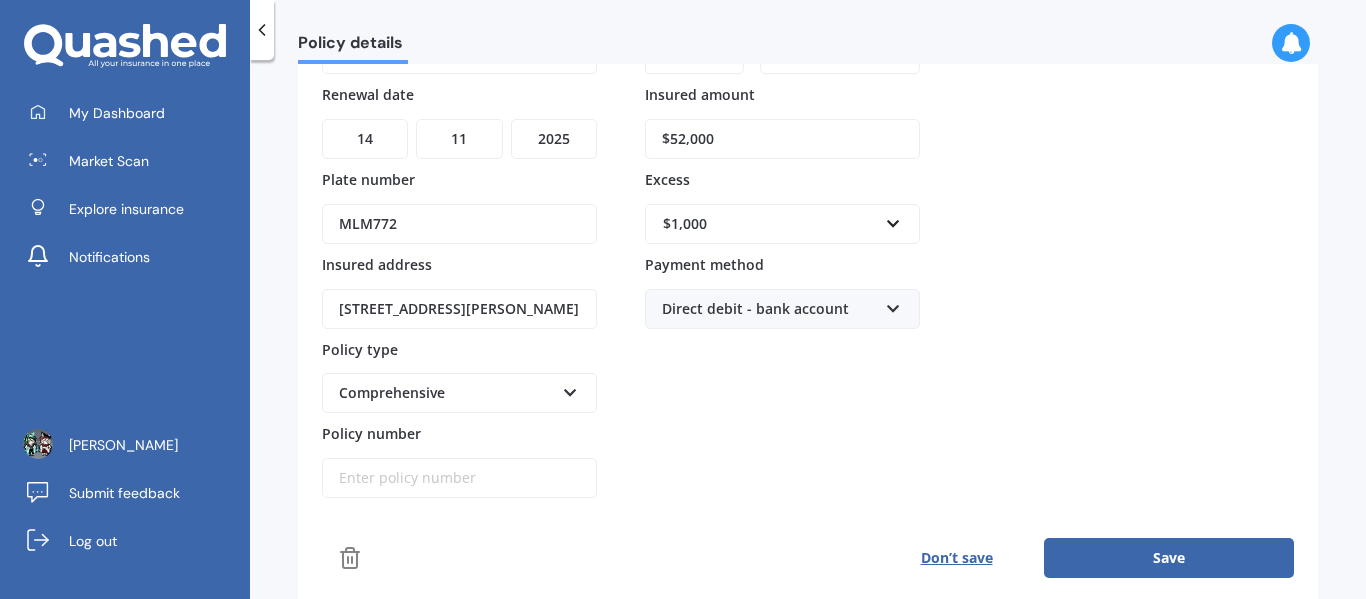 click on "Save" at bounding box center [1169, 558] 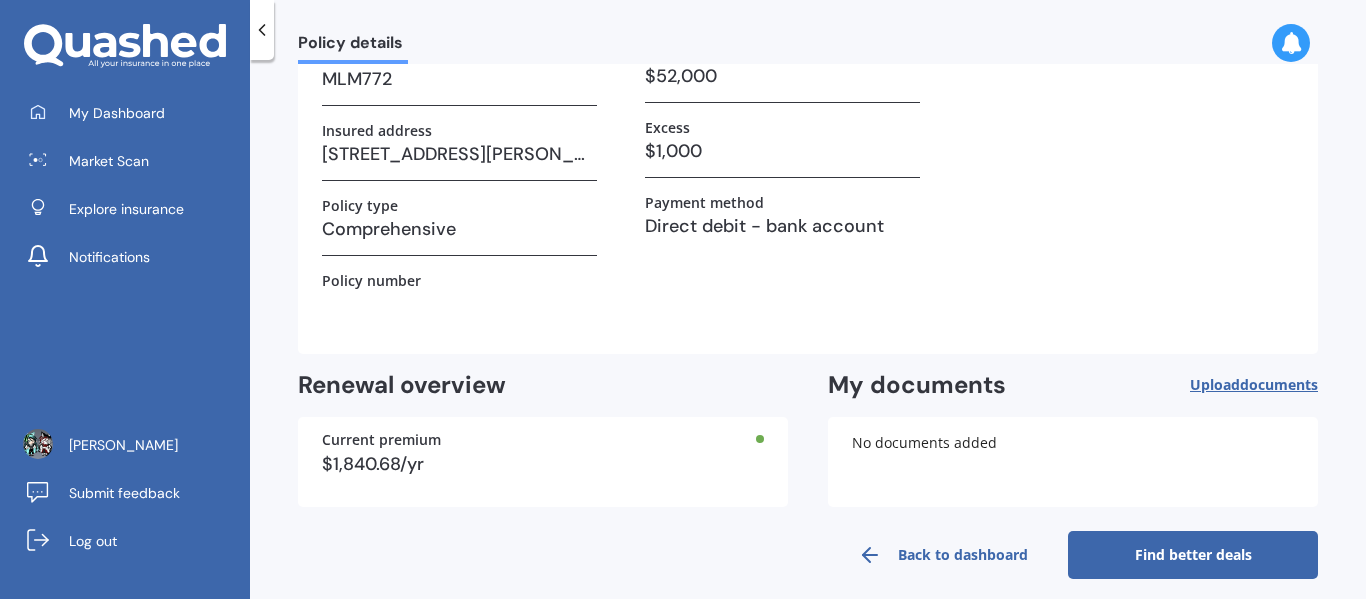 scroll, scrollTop: 244, scrollLeft: 0, axis: vertical 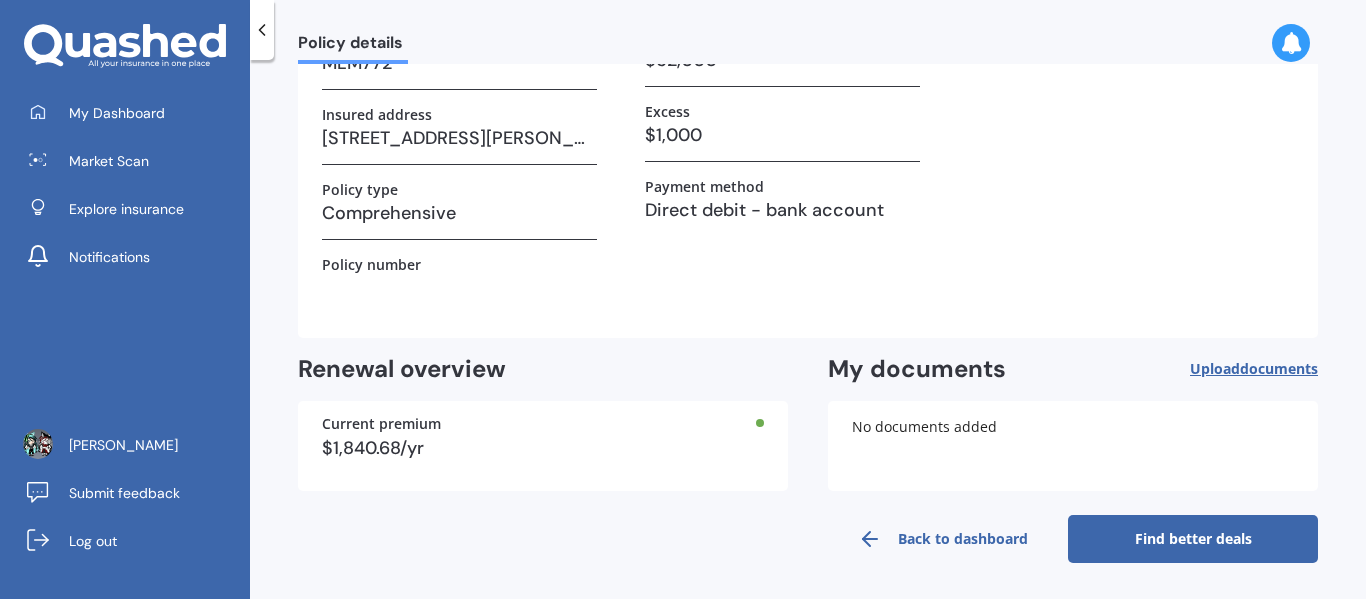 click on "Find better deals" at bounding box center (1193, 539) 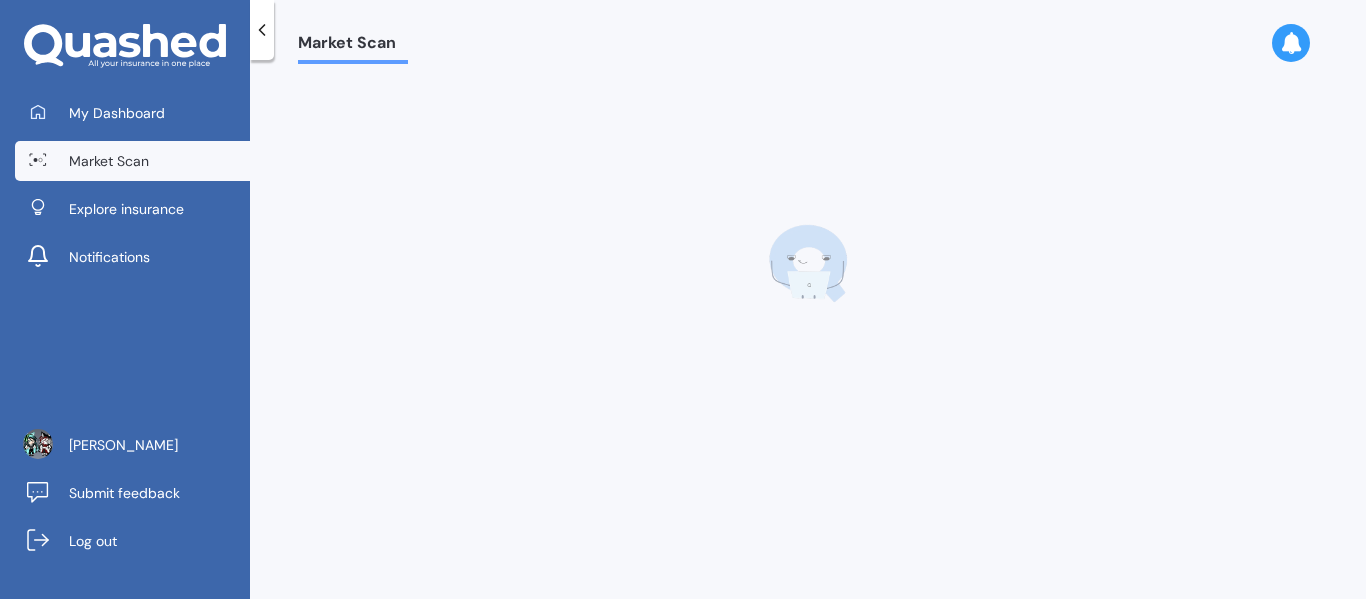 scroll, scrollTop: 0, scrollLeft: 0, axis: both 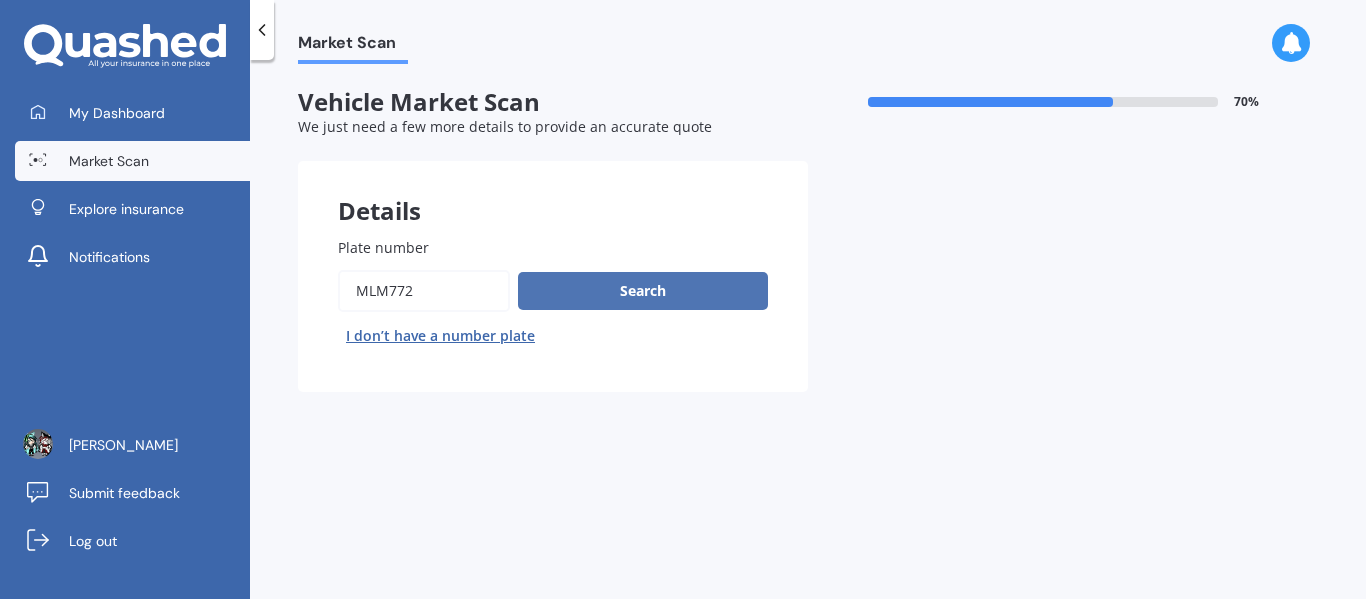 click on "Search" at bounding box center (643, 291) 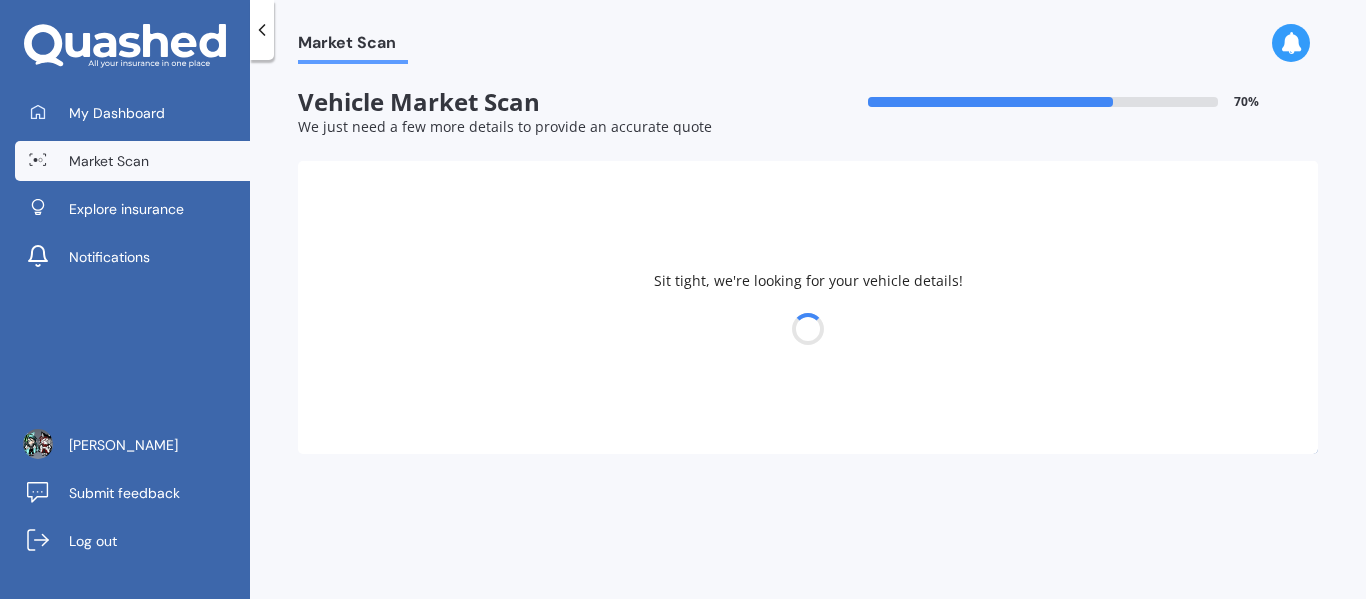 select on "TOYOTA" 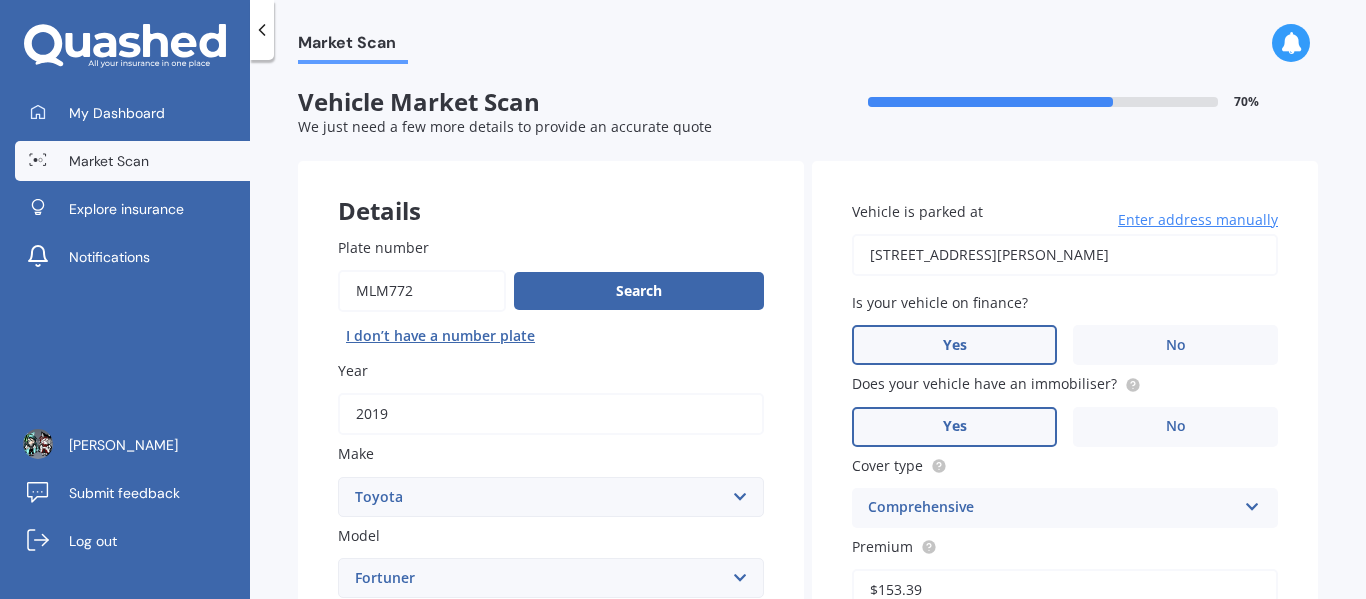 scroll, scrollTop: 100, scrollLeft: 0, axis: vertical 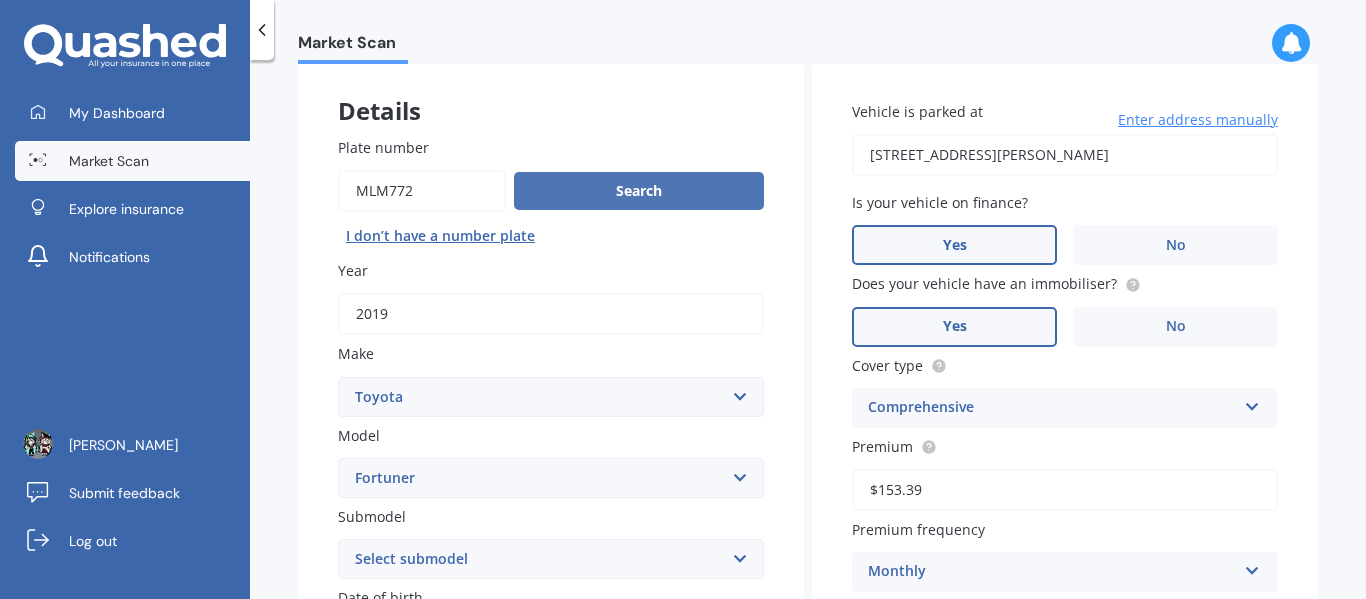 click on "Search" at bounding box center (639, 191) 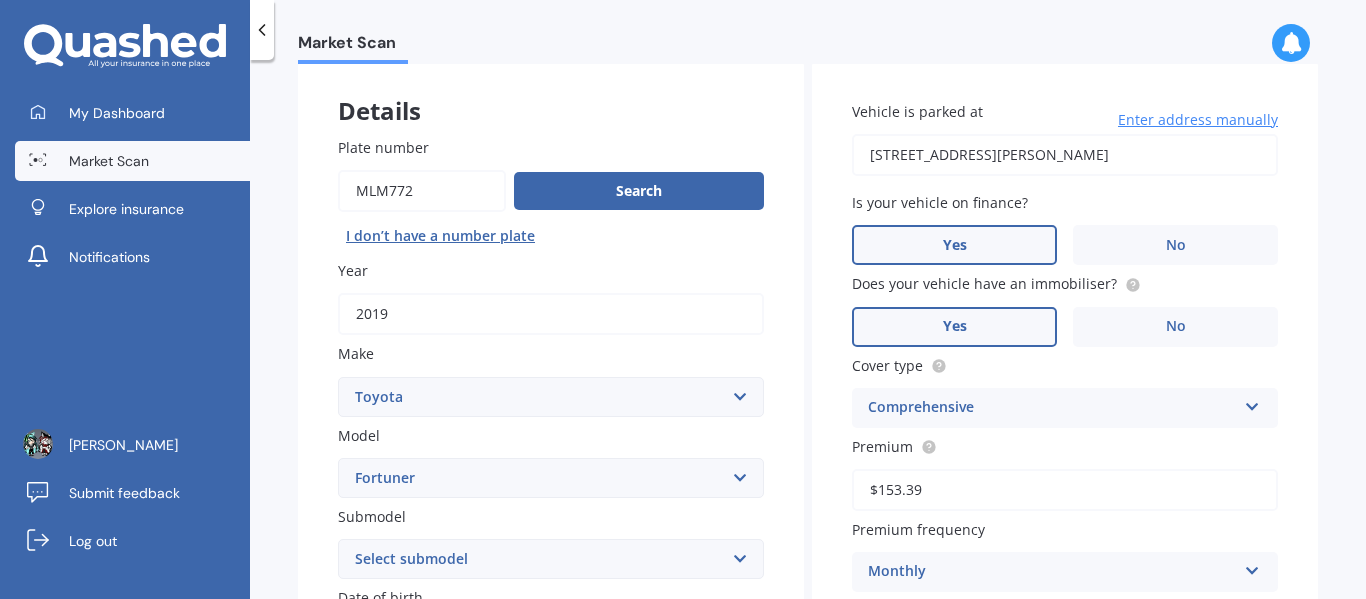 click on "Yes" at bounding box center [954, 245] 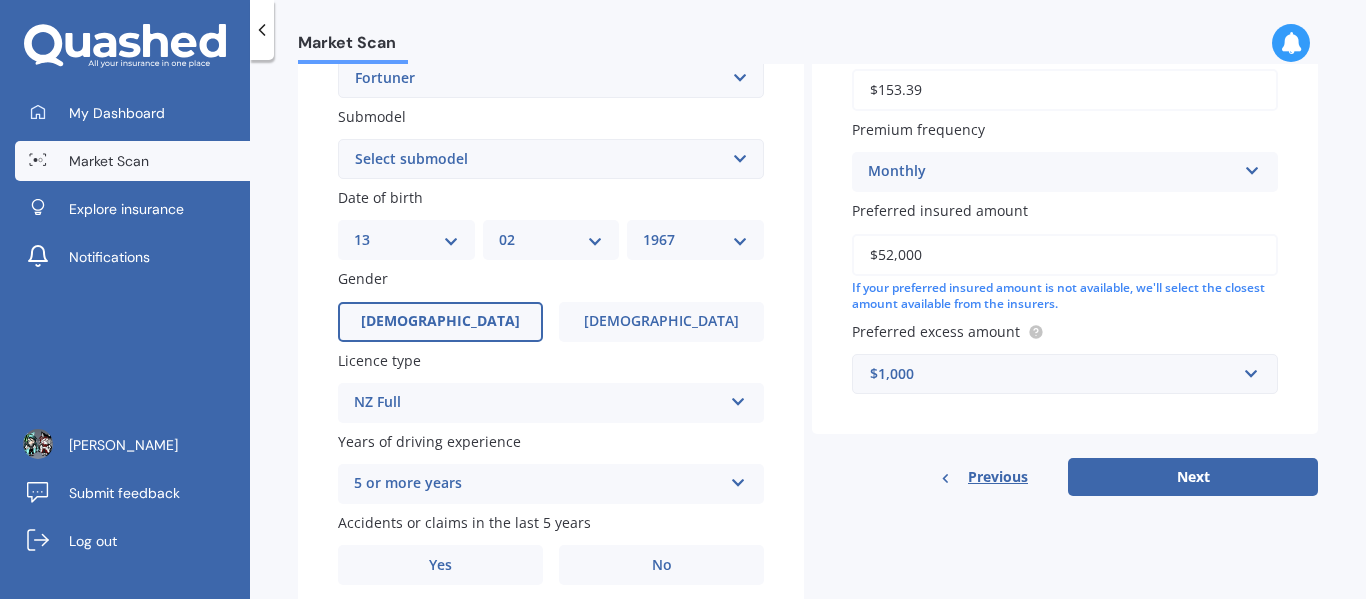 scroll, scrollTop: 578, scrollLeft: 0, axis: vertical 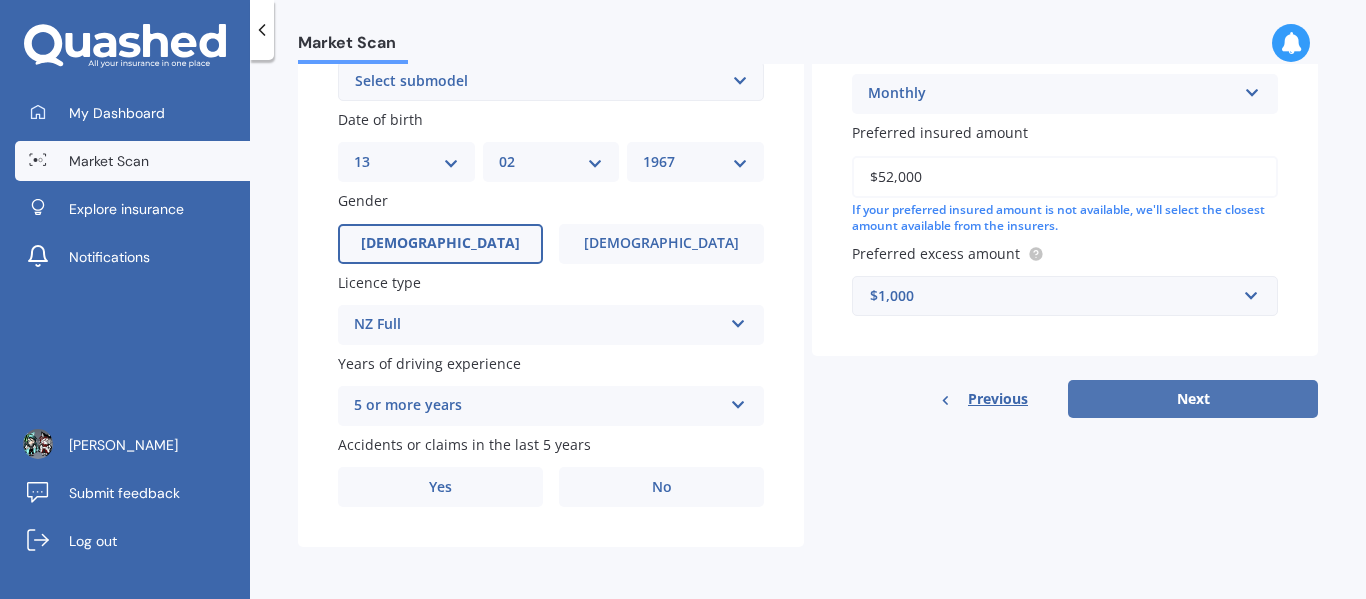 click on "Next" at bounding box center [1193, 399] 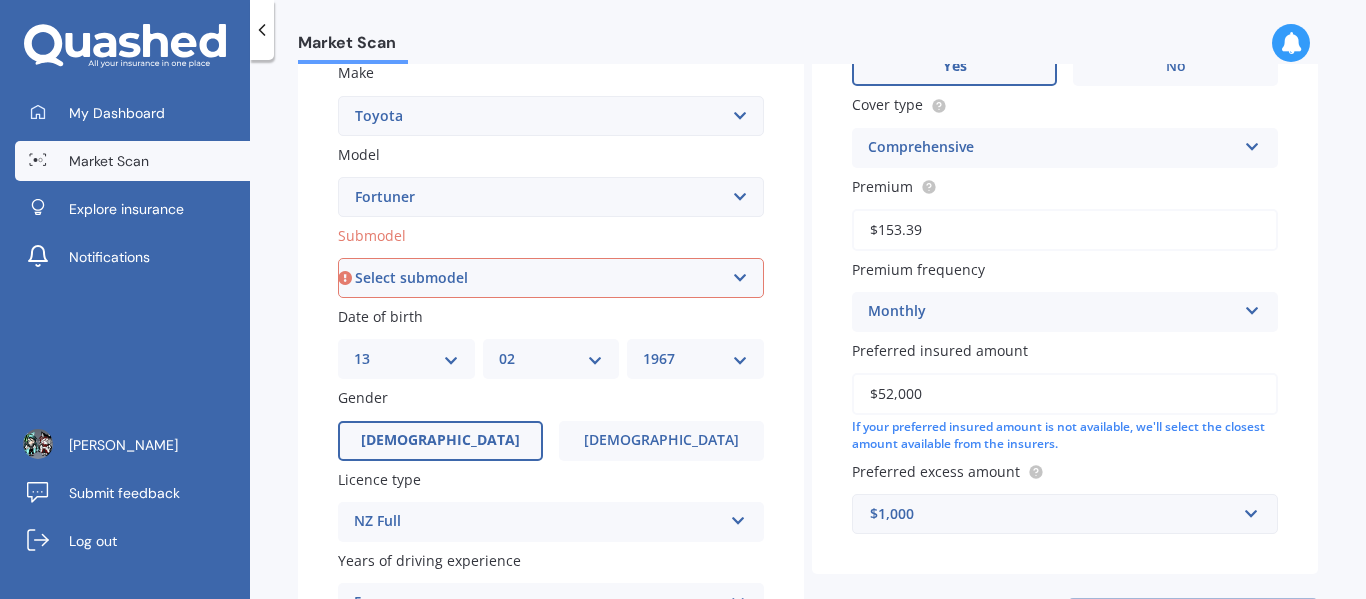 scroll, scrollTop: 378, scrollLeft: 0, axis: vertical 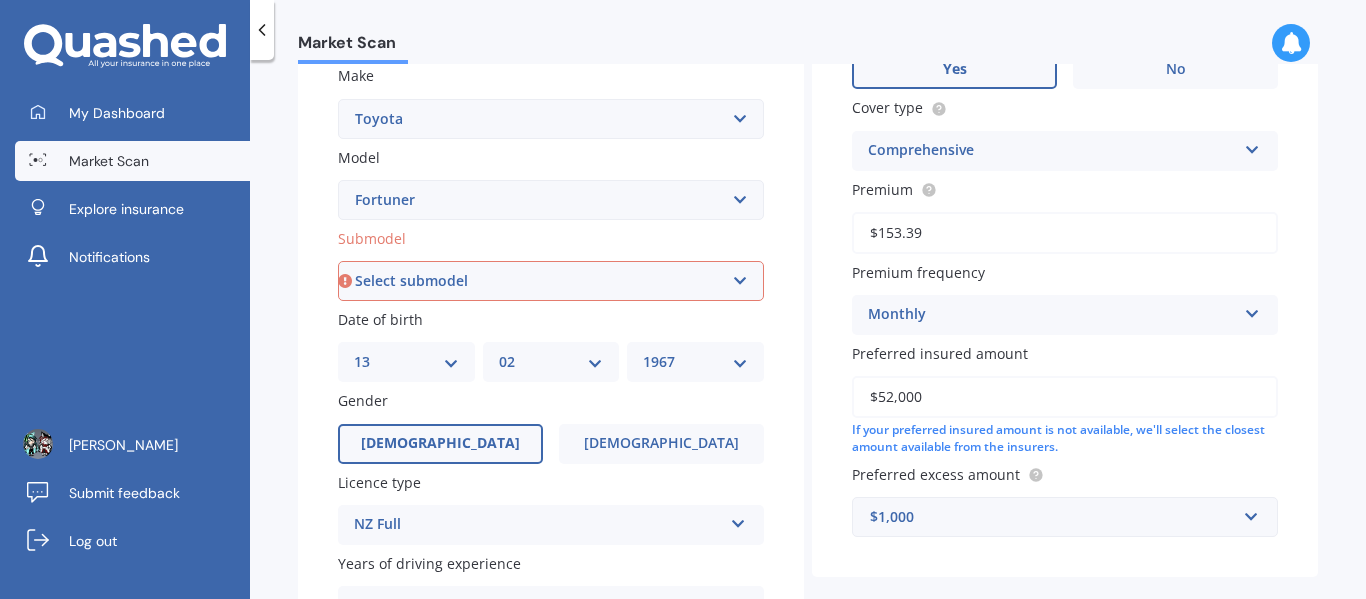 click on "Select submodel GX Auto GX Manual GXL Limited" at bounding box center (551, 281) 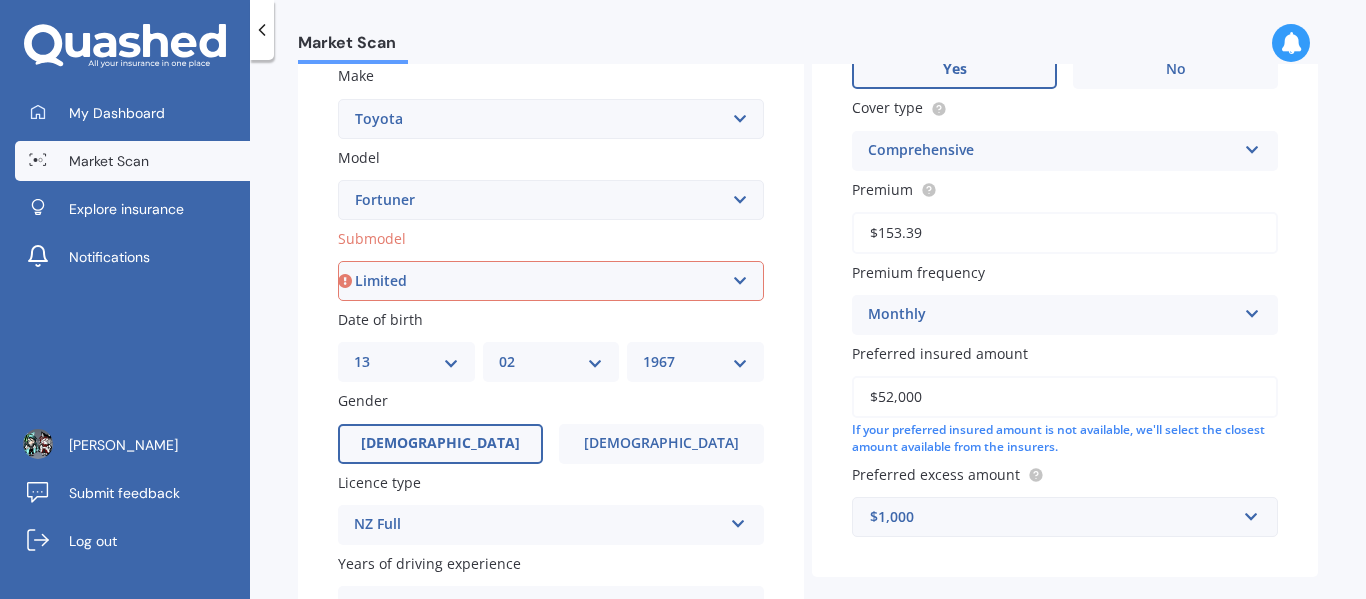 click on "Select submodel GX Auto GX Manual GXL Limited" at bounding box center (551, 281) 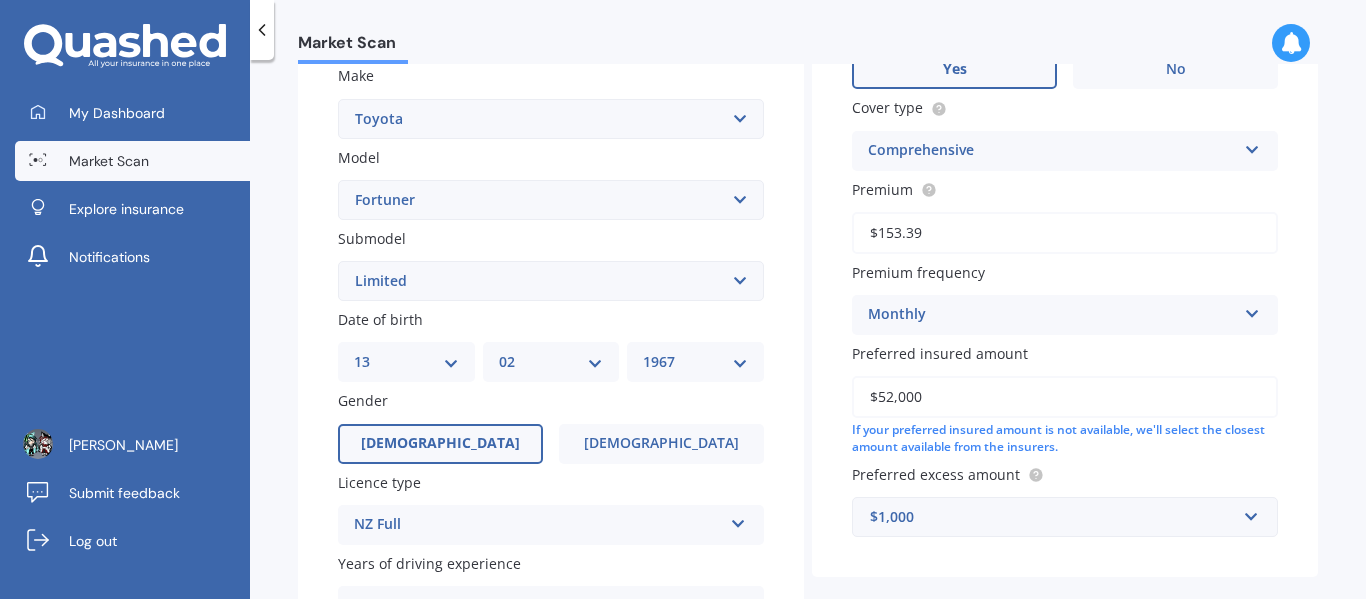 scroll, scrollTop: 482, scrollLeft: 0, axis: vertical 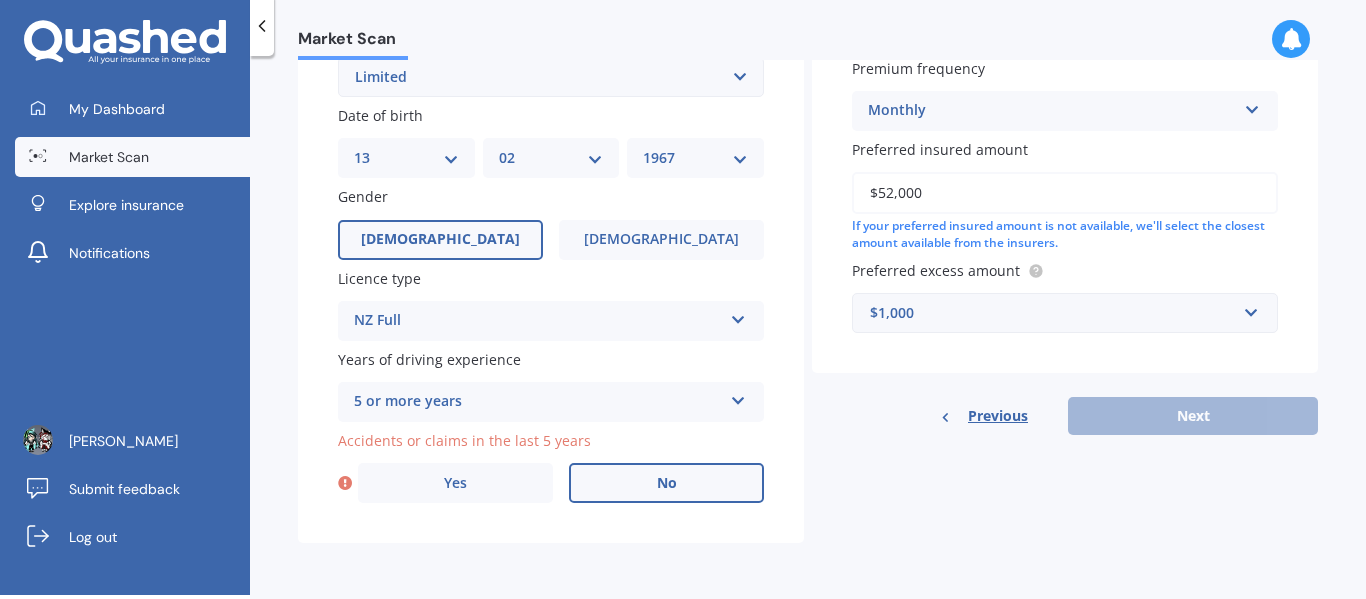 click on "No" at bounding box center [666, 483] 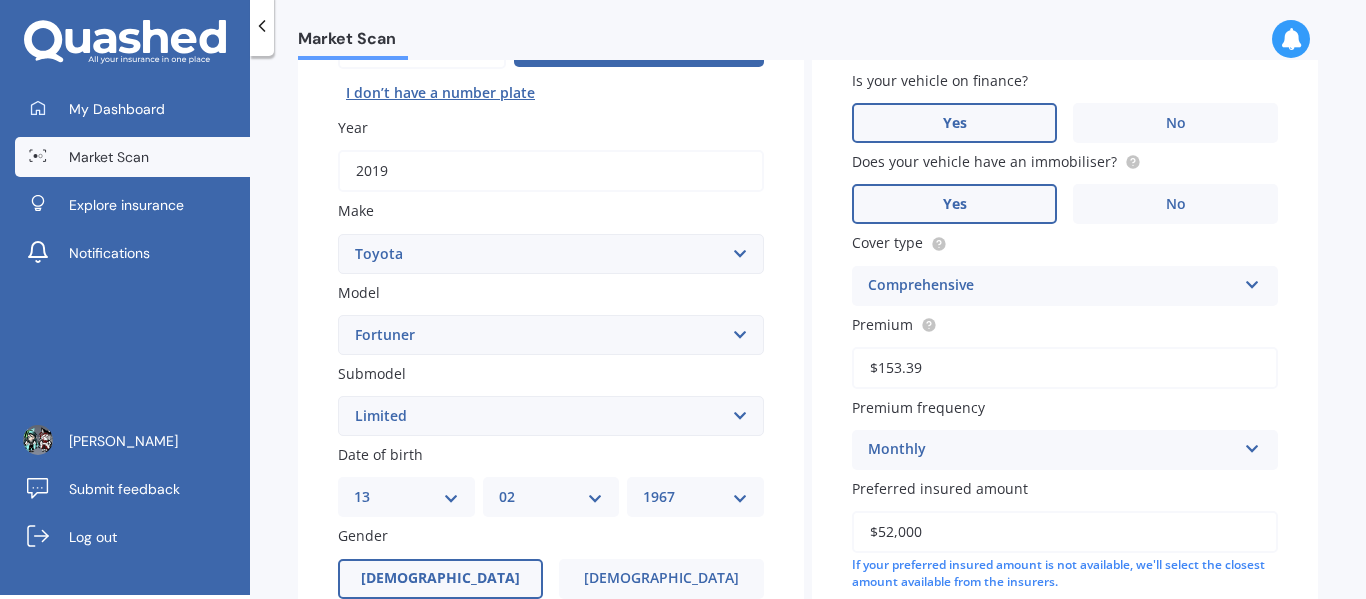 scroll, scrollTop: 137, scrollLeft: 0, axis: vertical 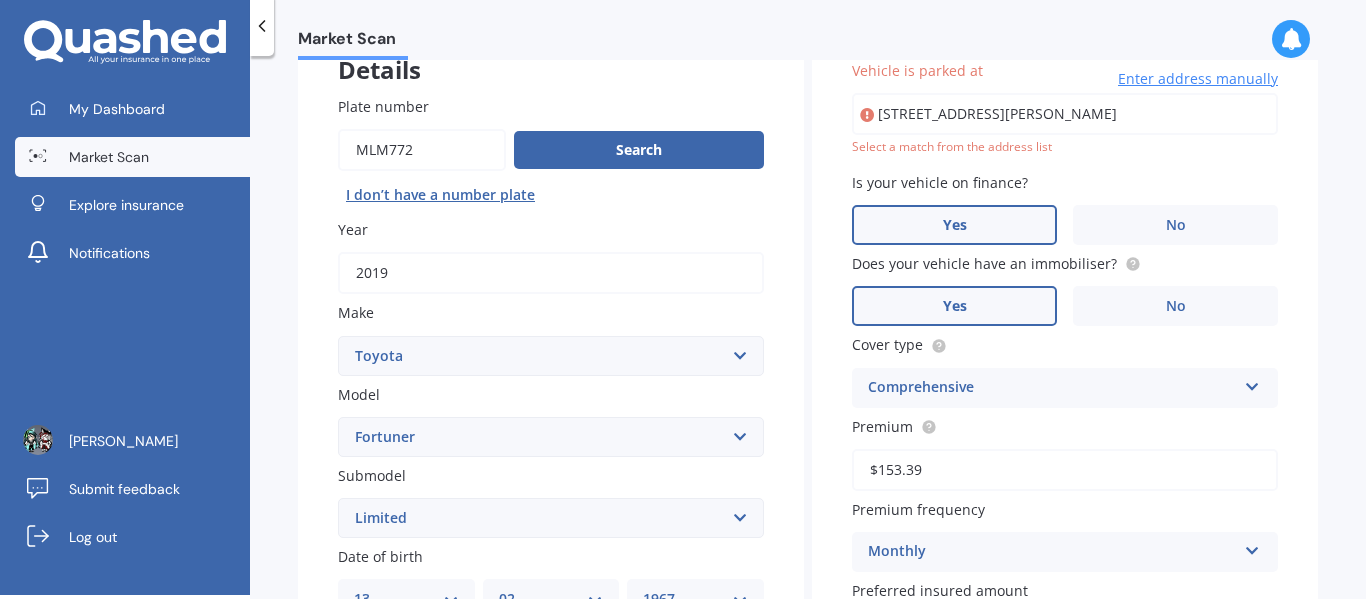 type on "[STREET_ADDRESS][PERSON_NAME]" 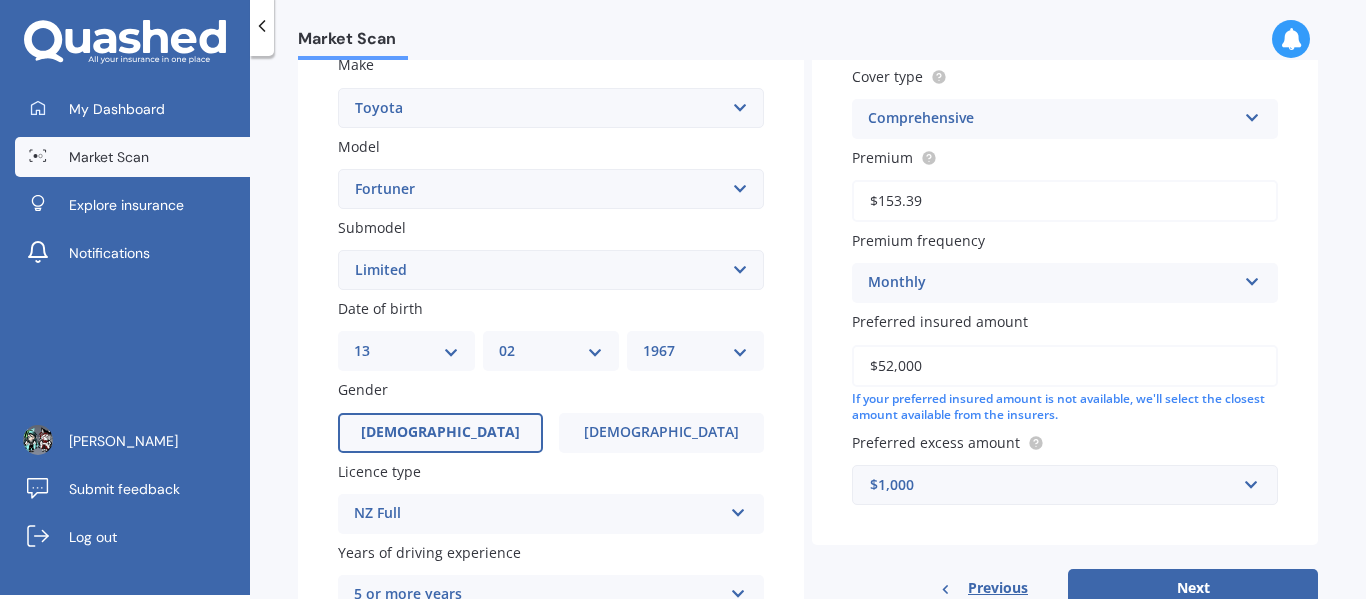 scroll, scrollTop: 537, scrollLeft: 0, axis: vertical 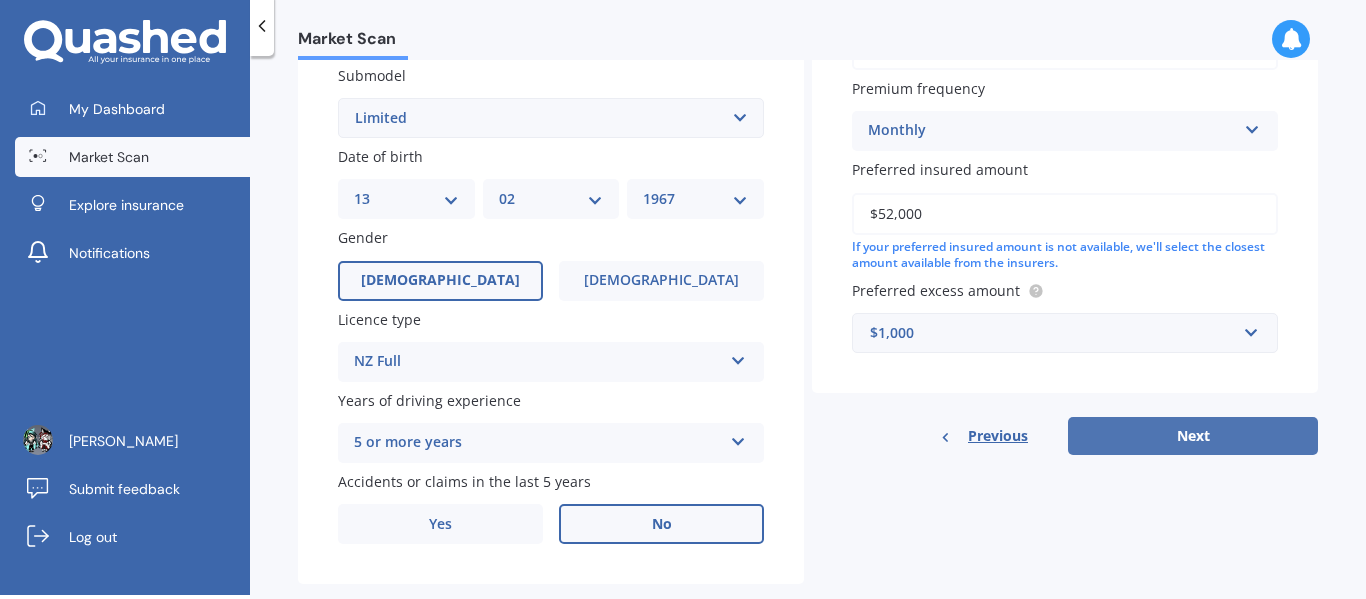 click on "Next" at bounding box center [1193, 436] 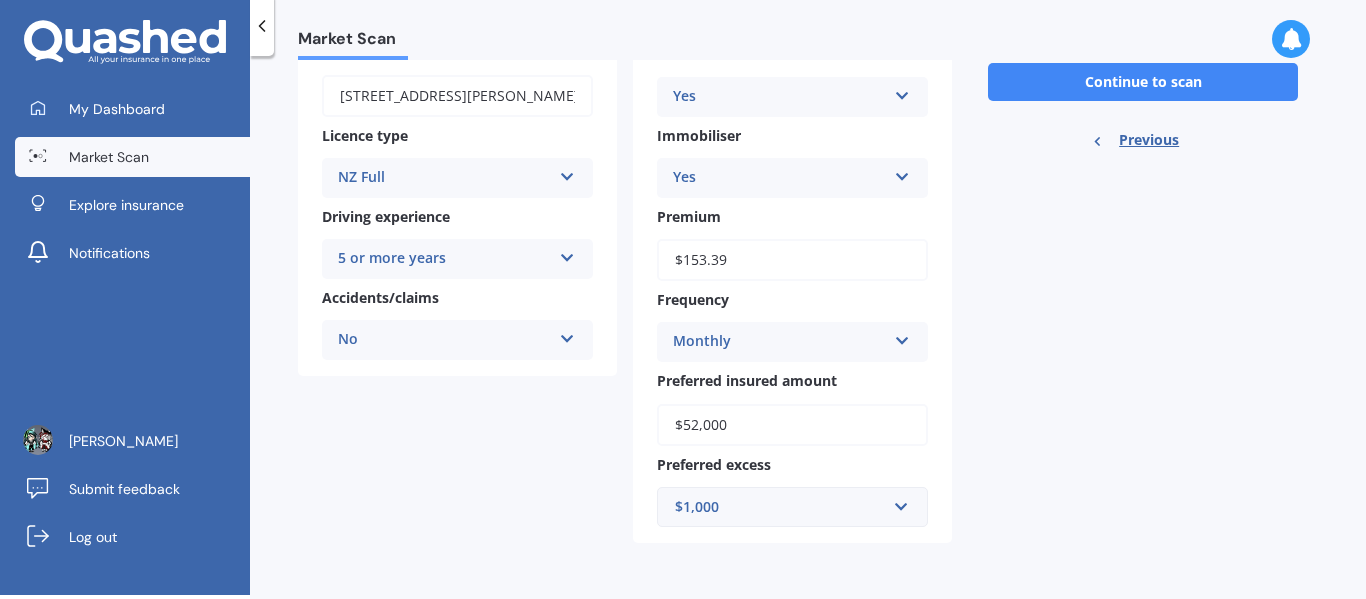 scroll, scrollTop: 0, scrollLeft: 0, axis: both 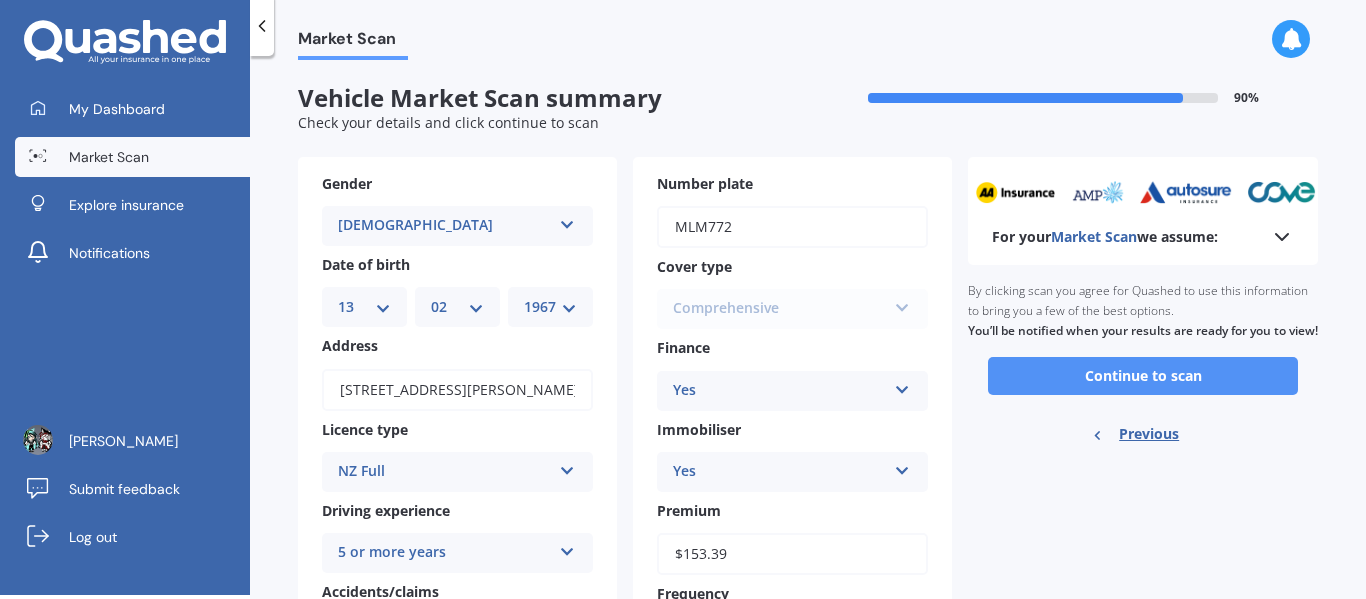 click on "Continue to scan" at bounding box center [1143, 376] 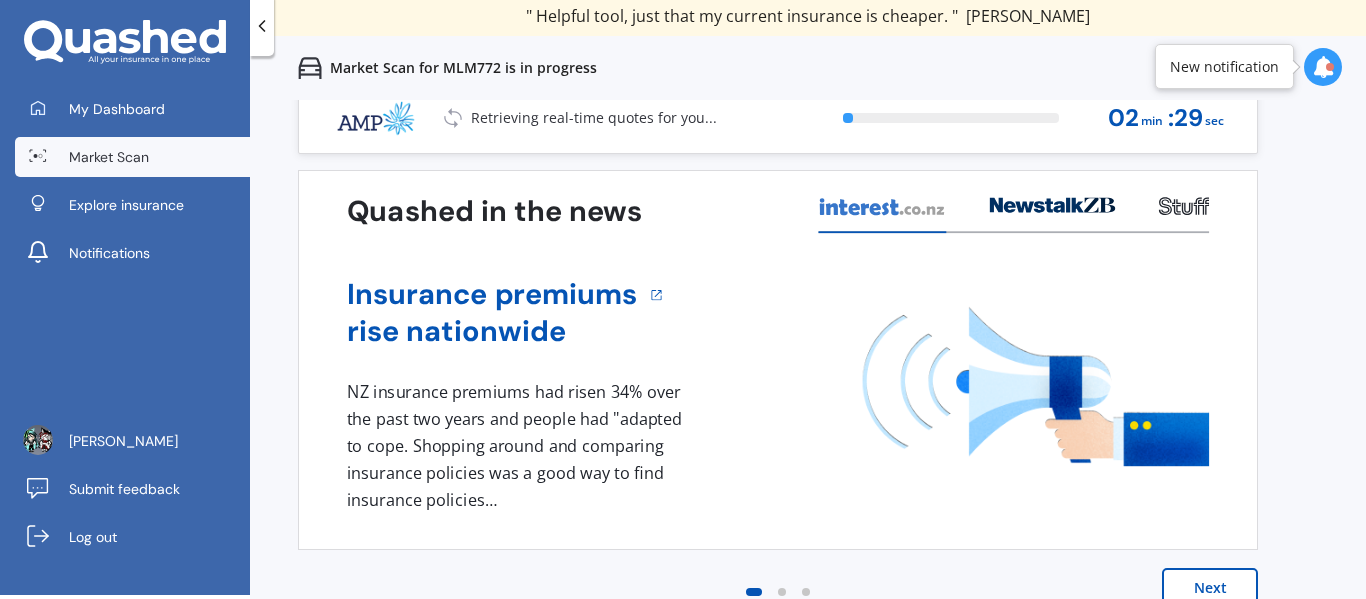 scroll, scrollTop: 0, scrollLeft: 0, axis: both 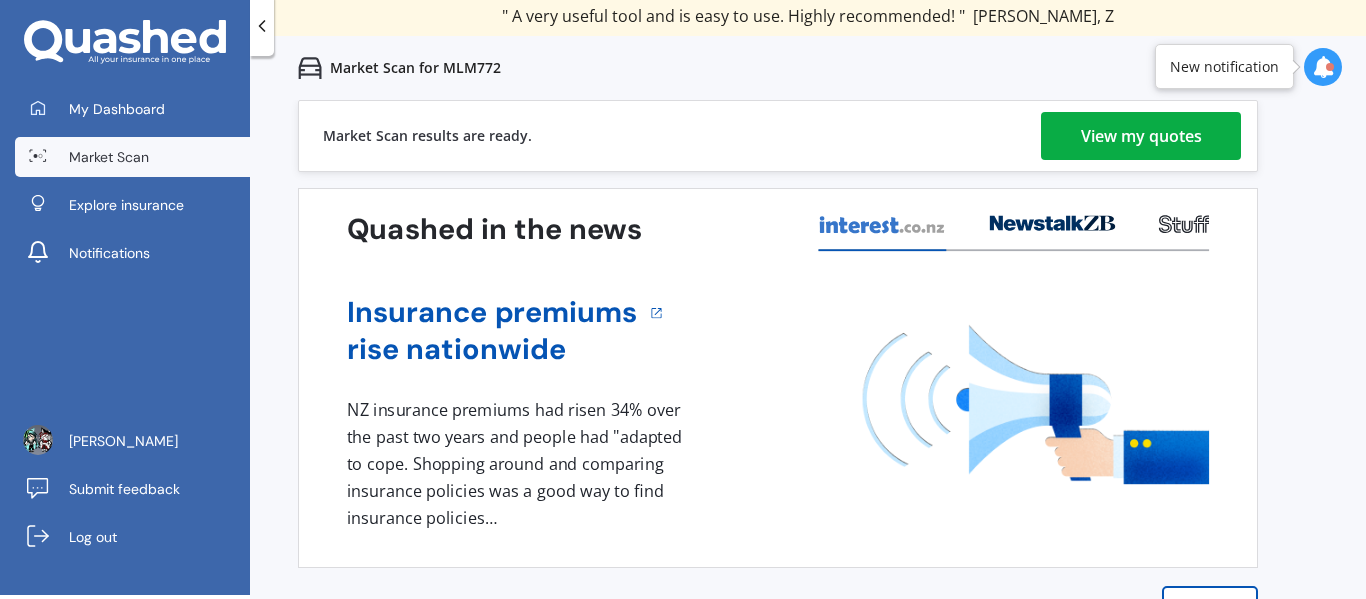 click on "View my quotes" at bounding box center (1141, 136) 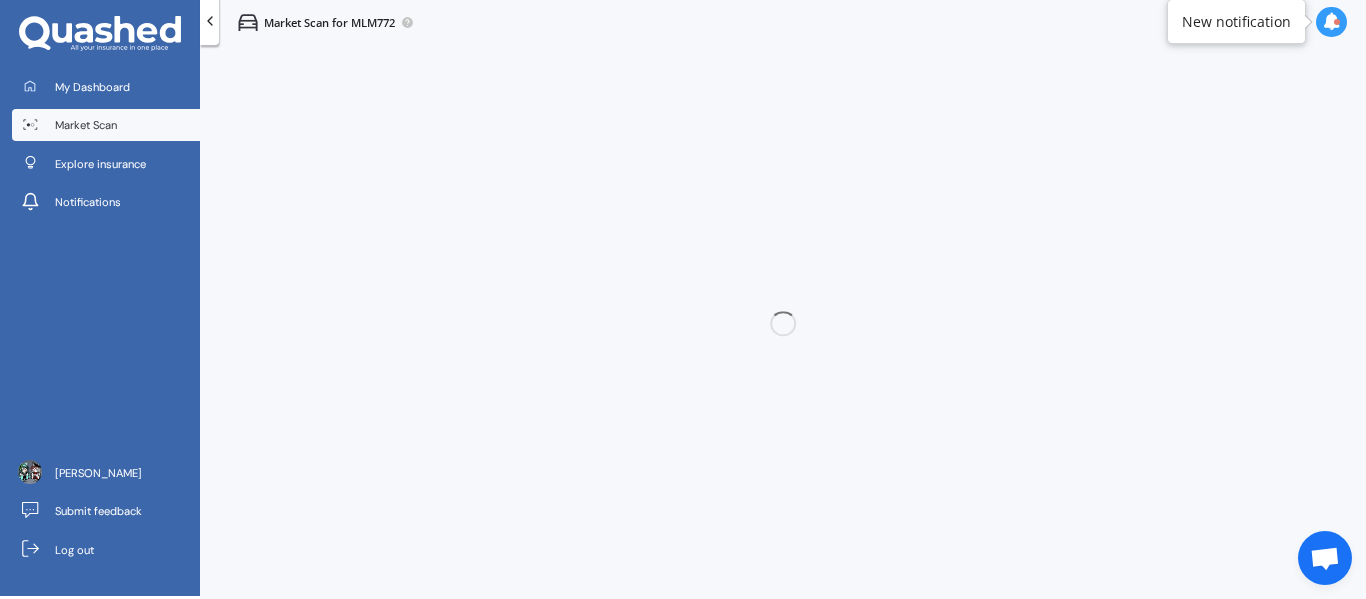 scroll, scrollTop: 3, scrollLeft: 0, axis: vertical 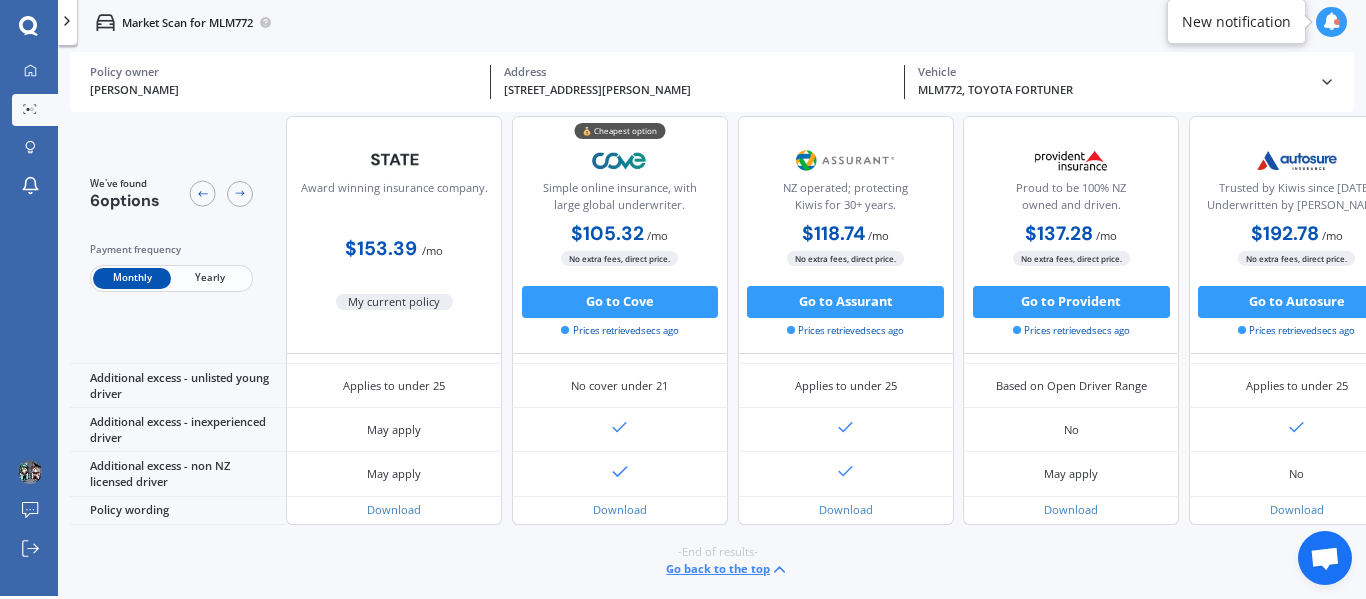 click on "Go back to the top" at bounding box center [727, 569] 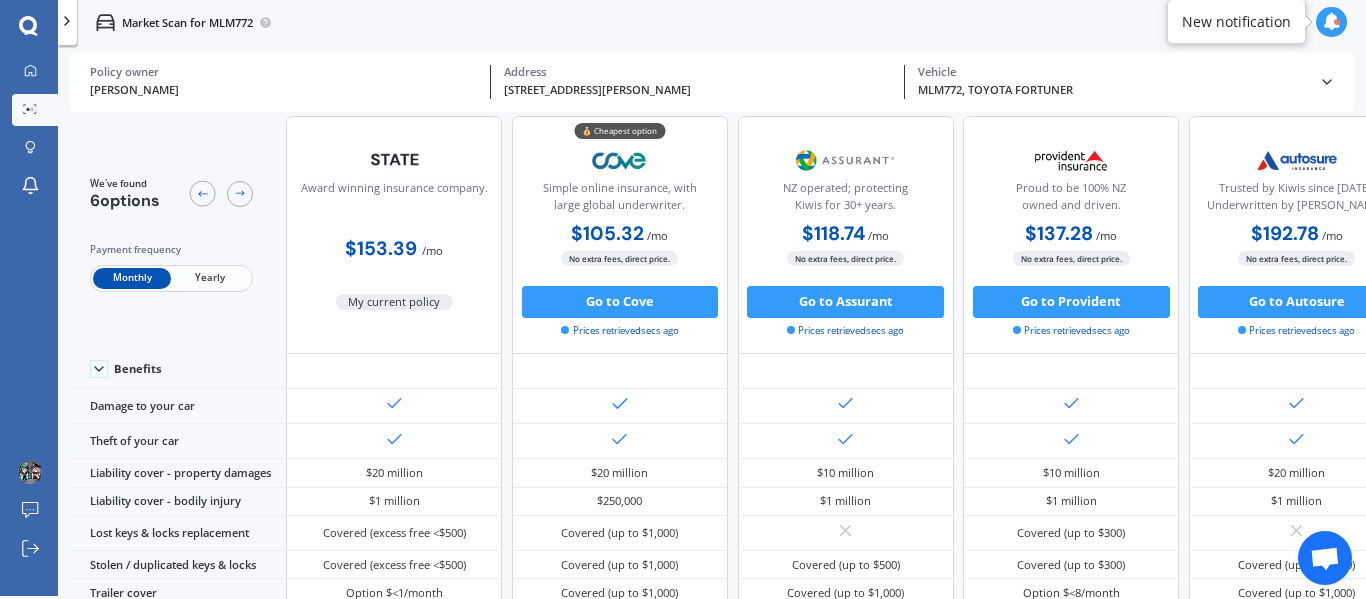 scroll, scrollTop: 0, scrollLeft: 0, axis: both 